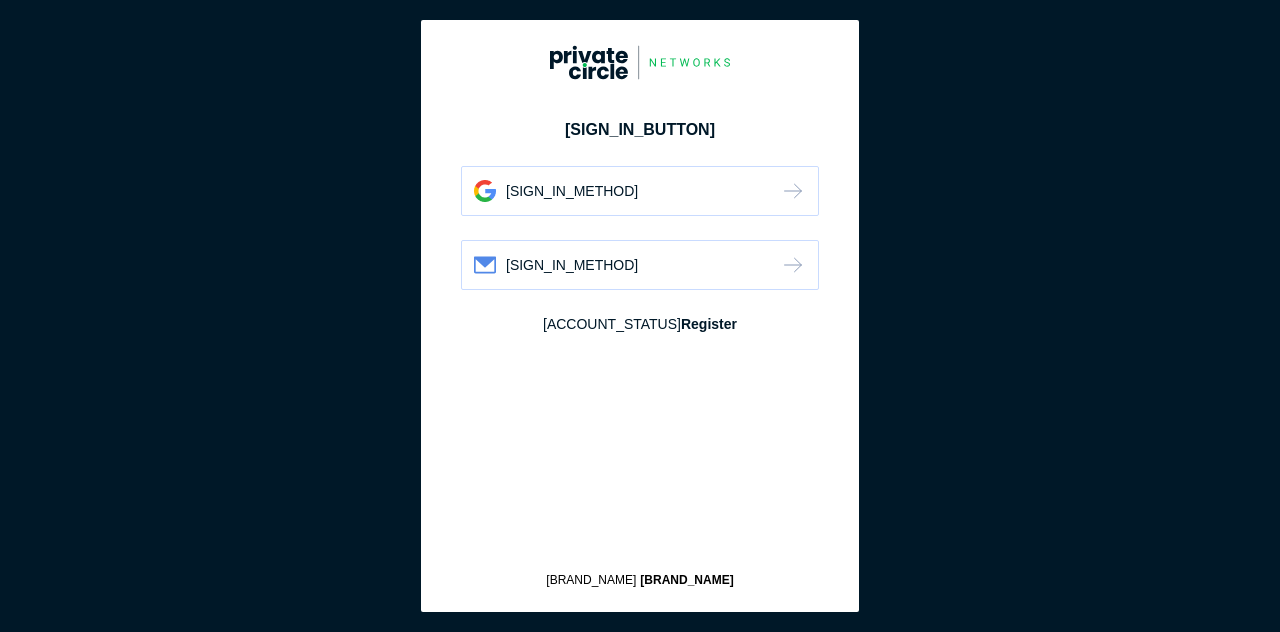 scroll, scrollTop: 0, scrollLeft: 0, axis: both 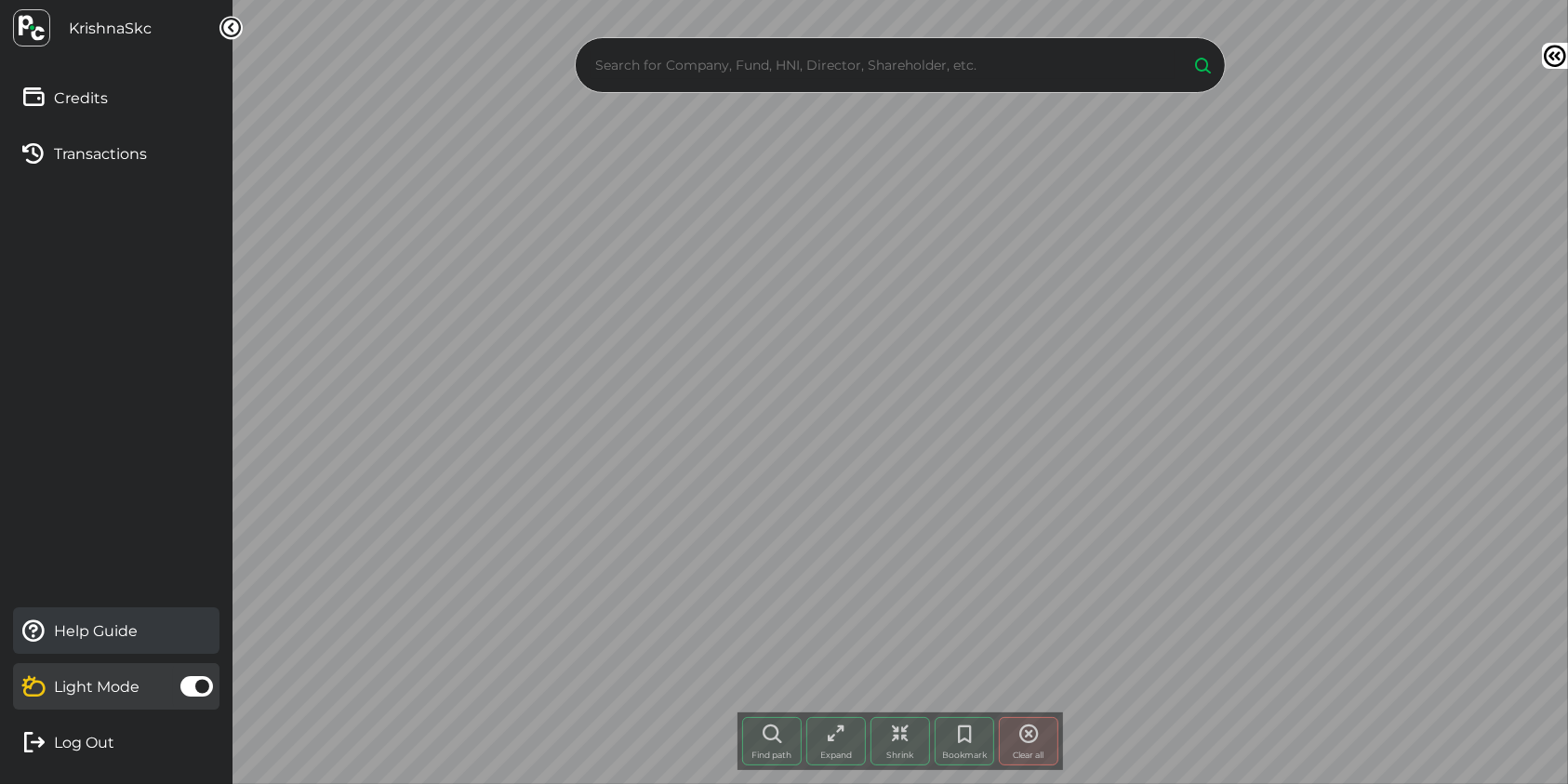 click on "Help Guide" at bounding box center (116, 631) 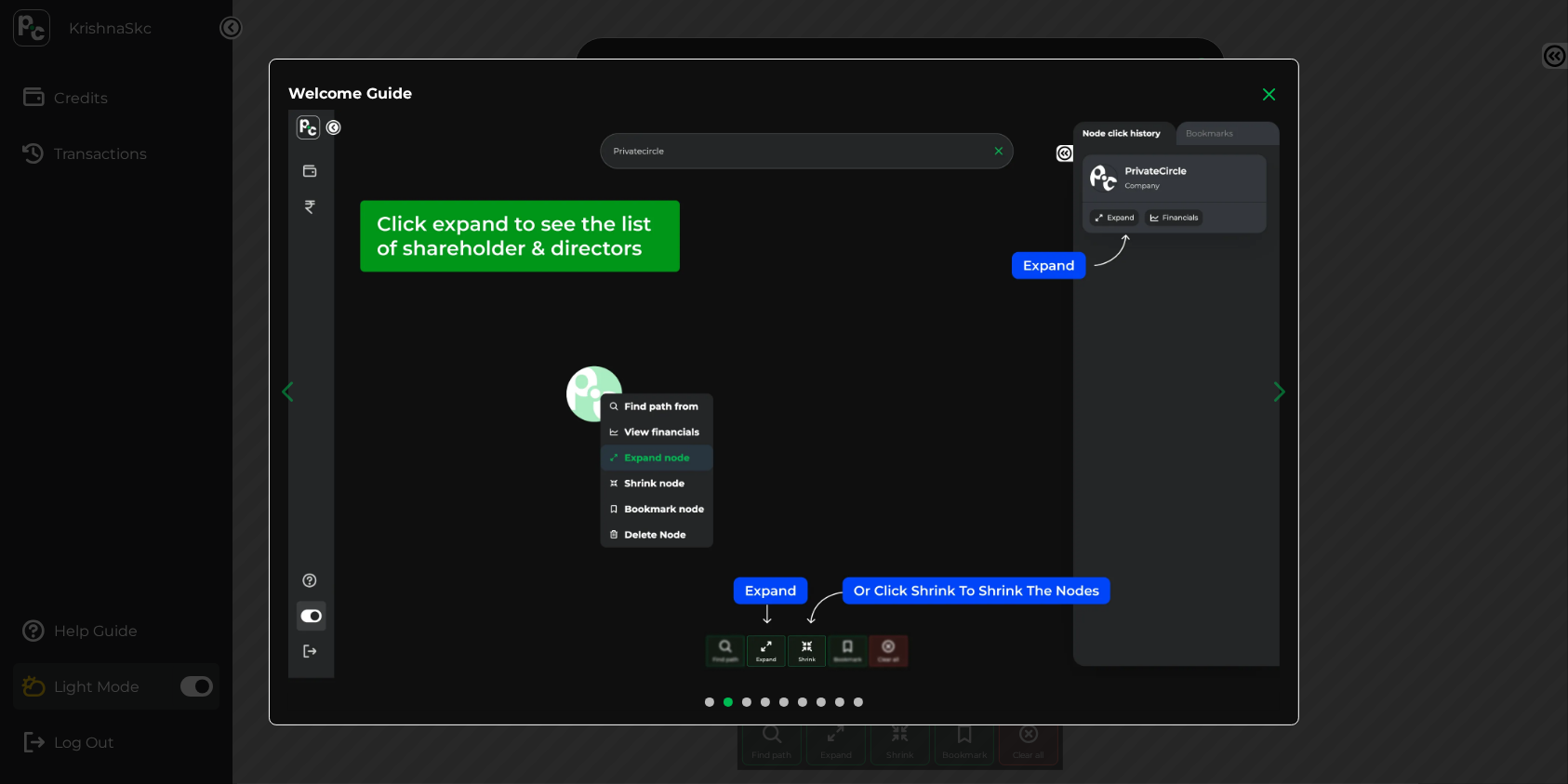 click at bounding box center (1270, 94) 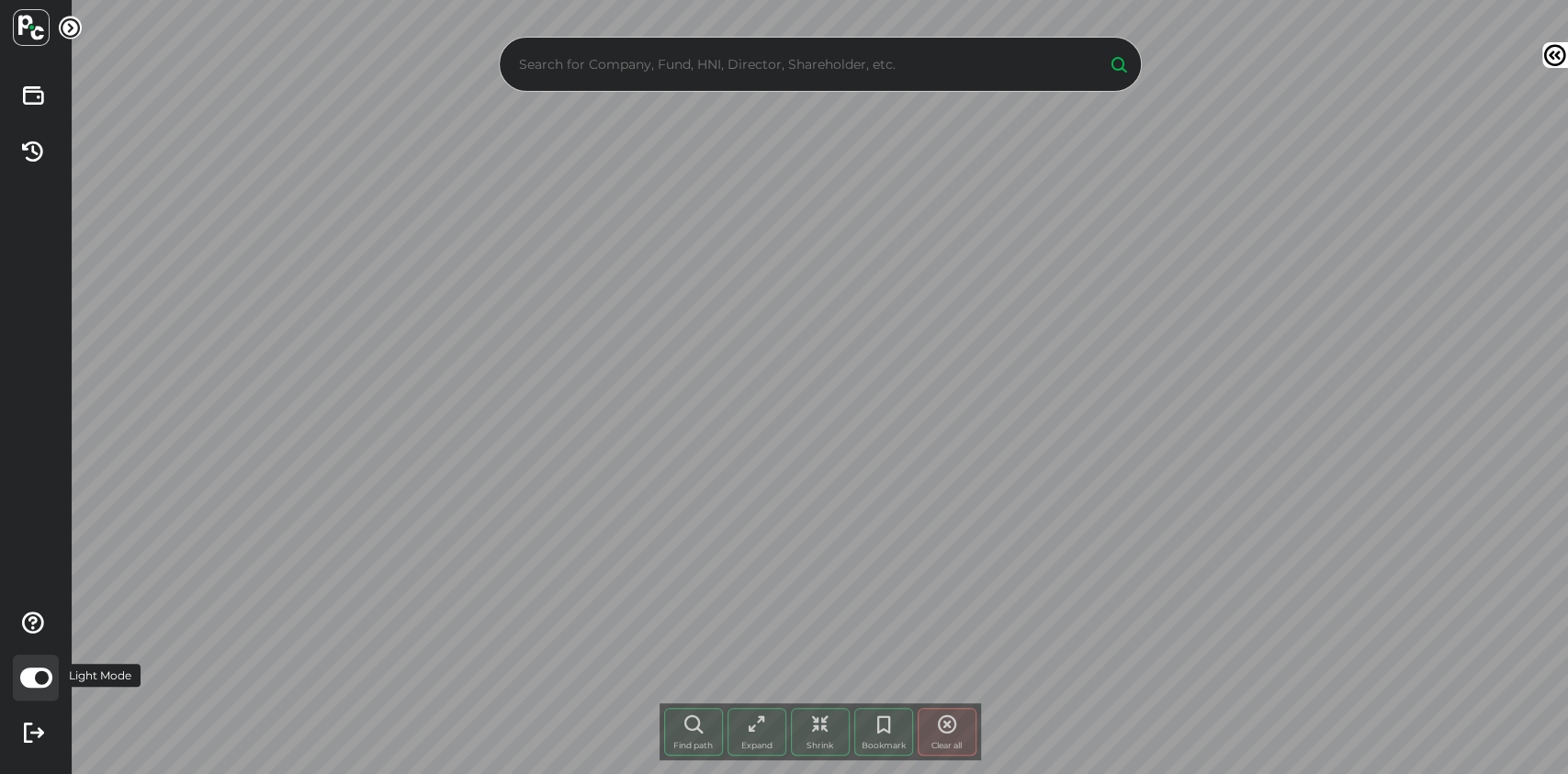 click at bounding box center (36, 678) 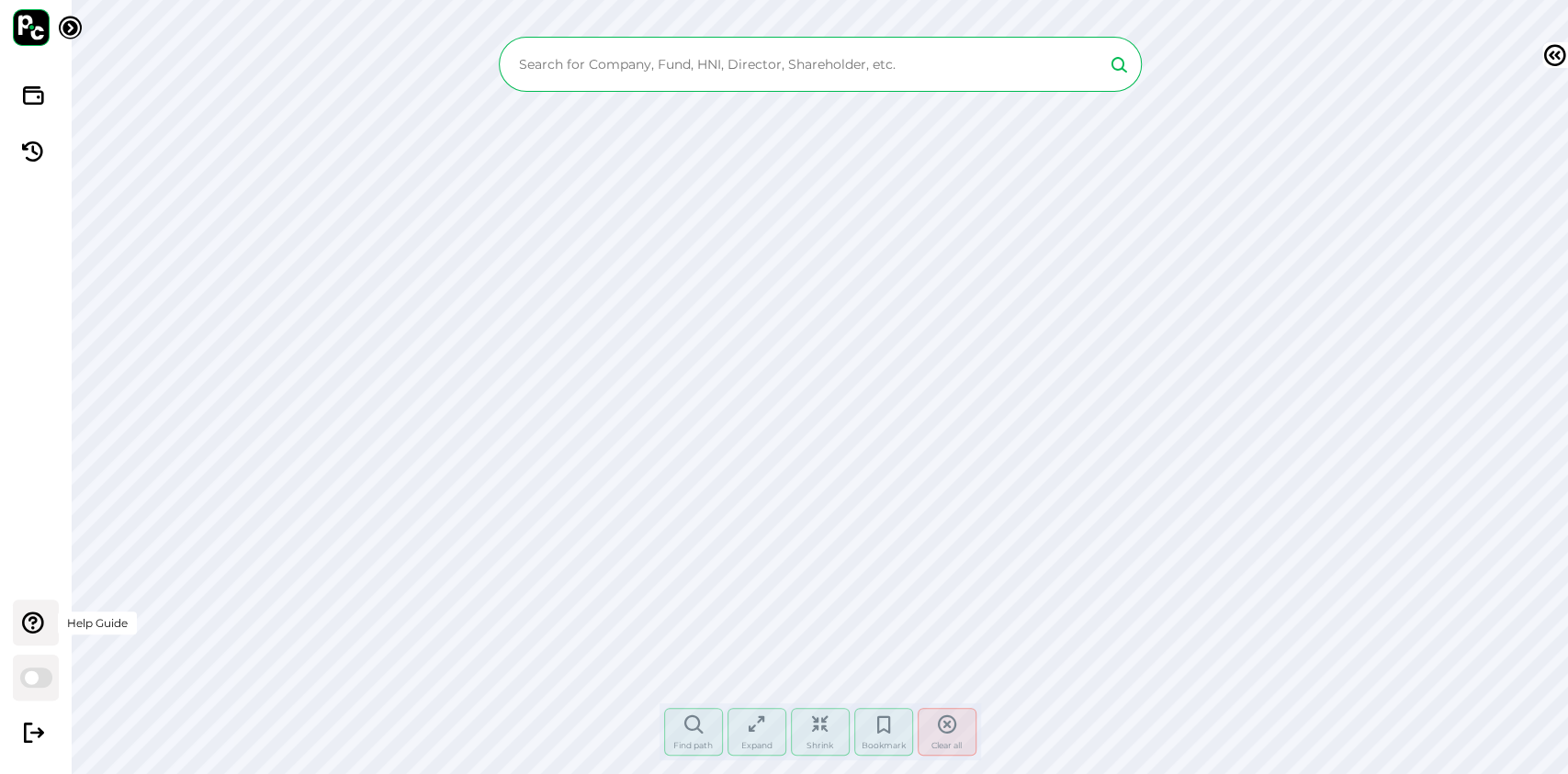 click at bounding box center [33, 623] 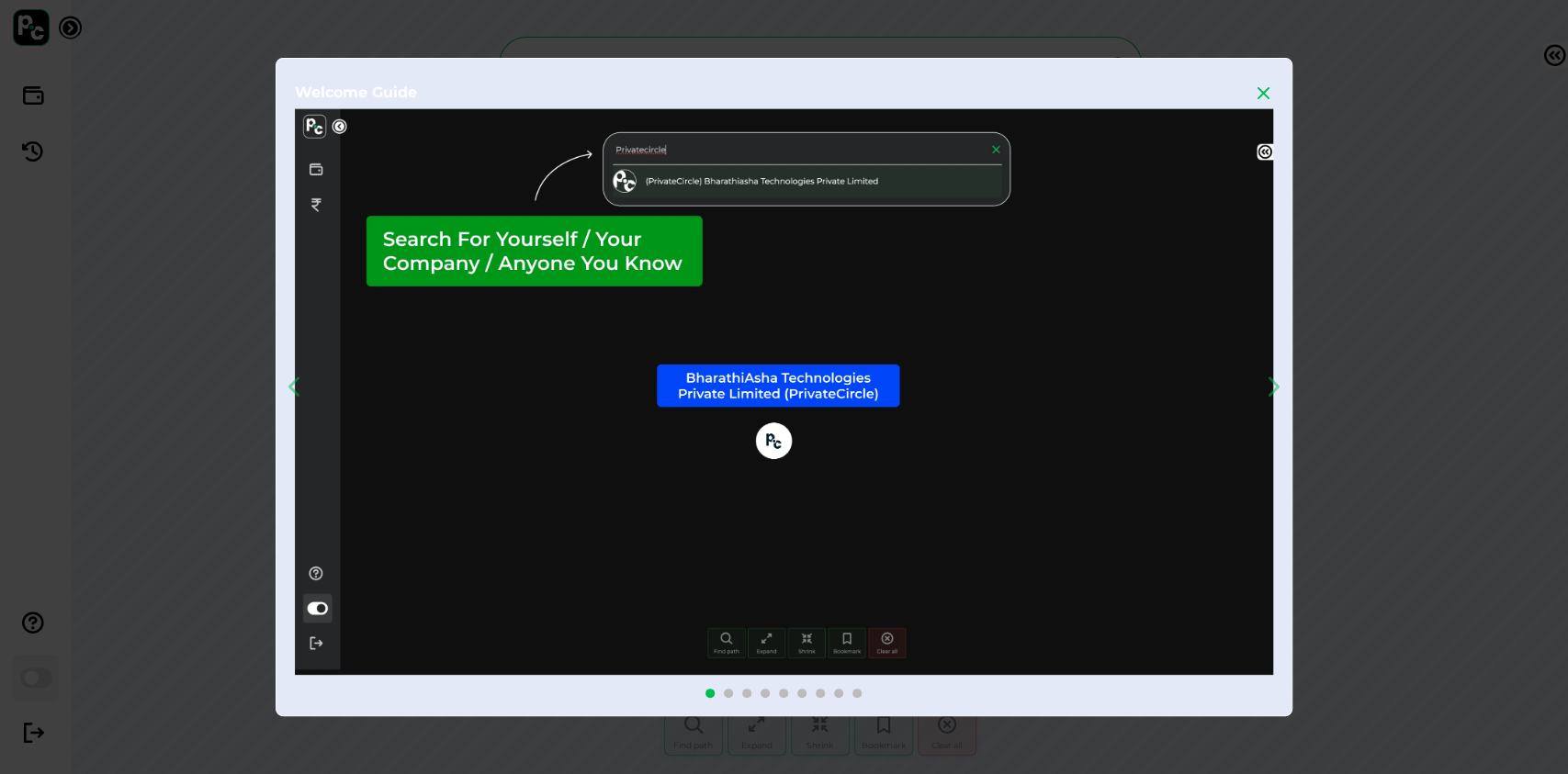 click on "Welcome Guide
Previous
Next
Play
Pause" at bounding box center [784, 387] 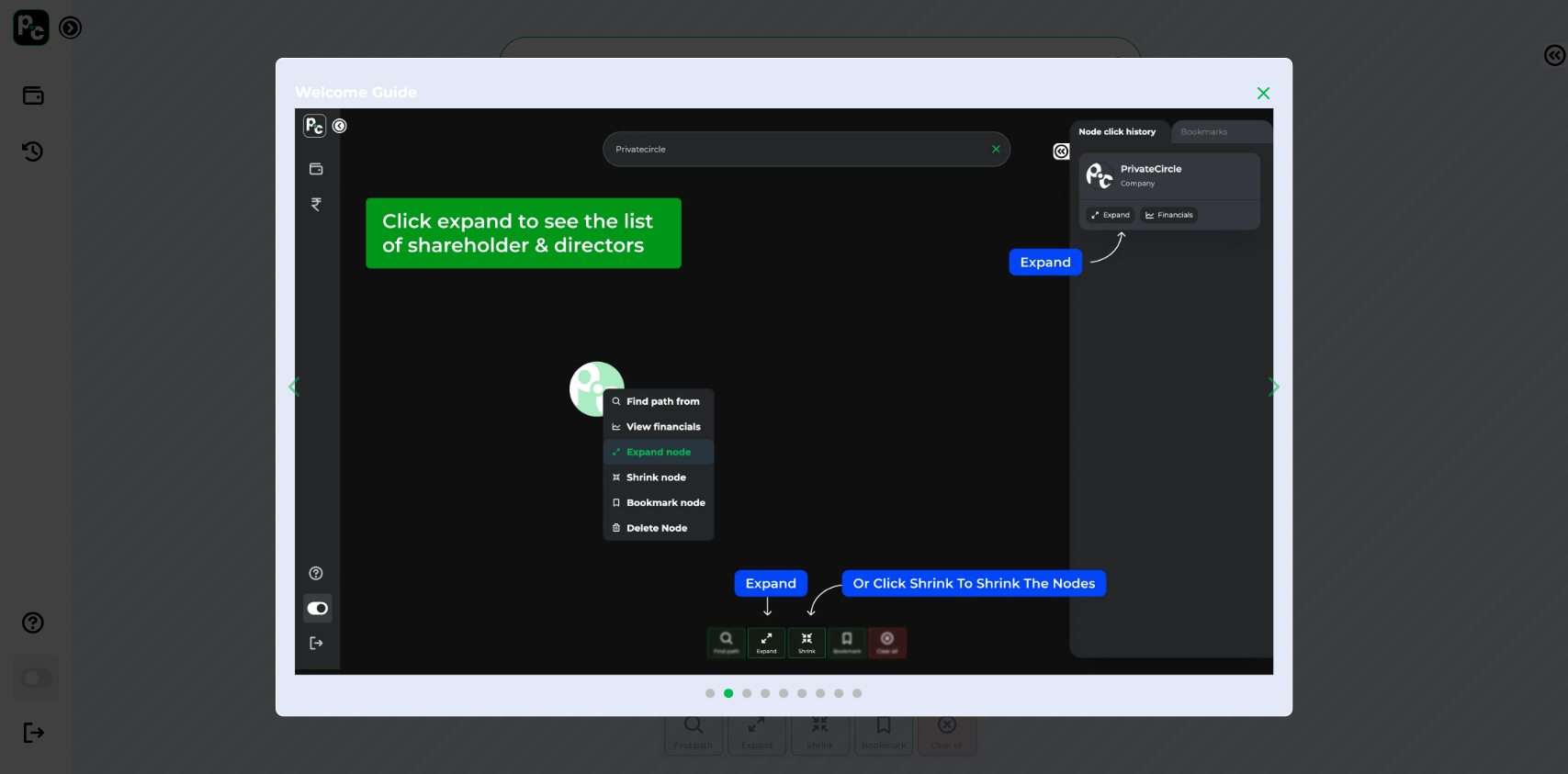 click at bounding box center [1264, 93] 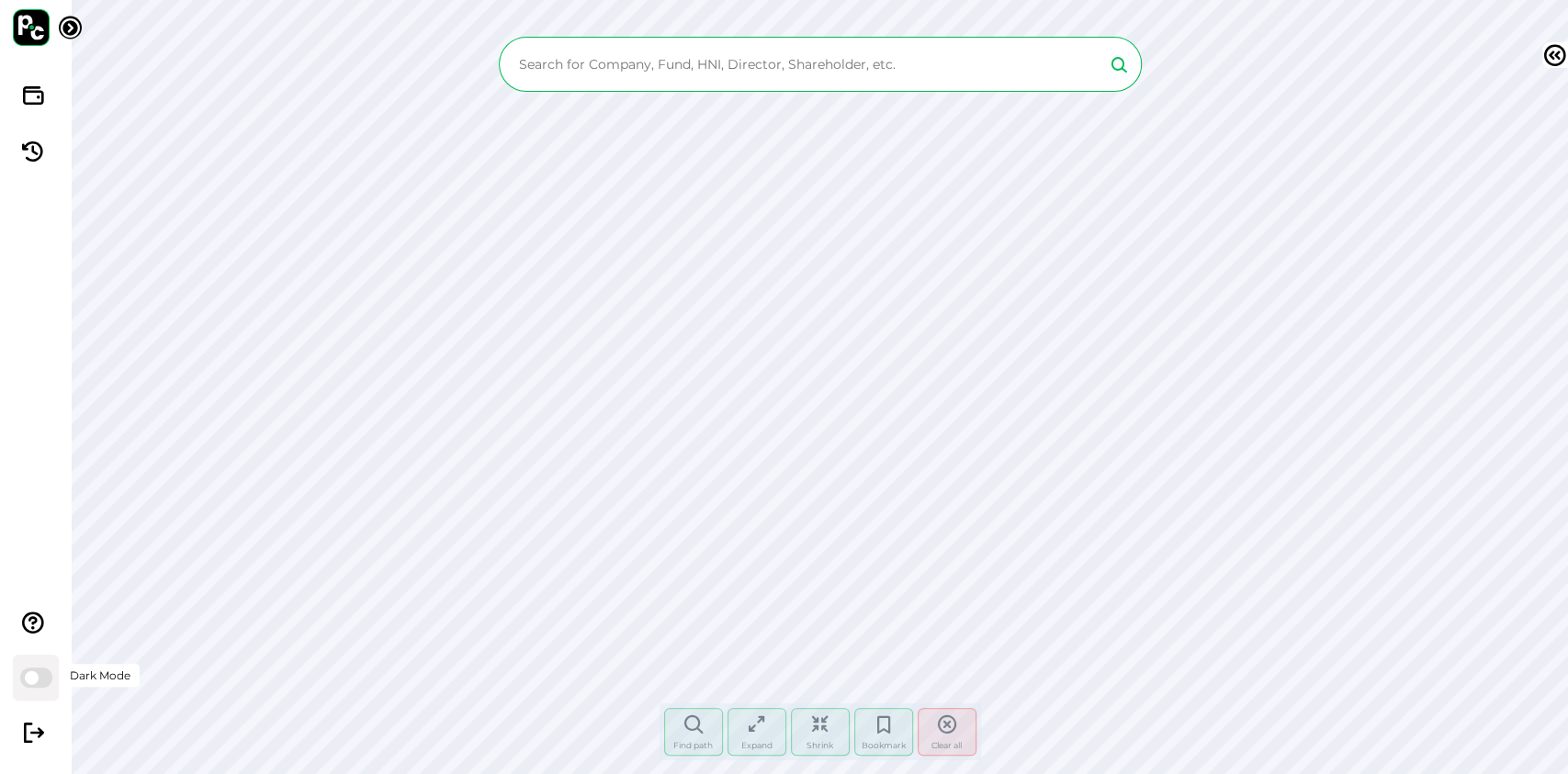 click at bounding box center (36, 678) 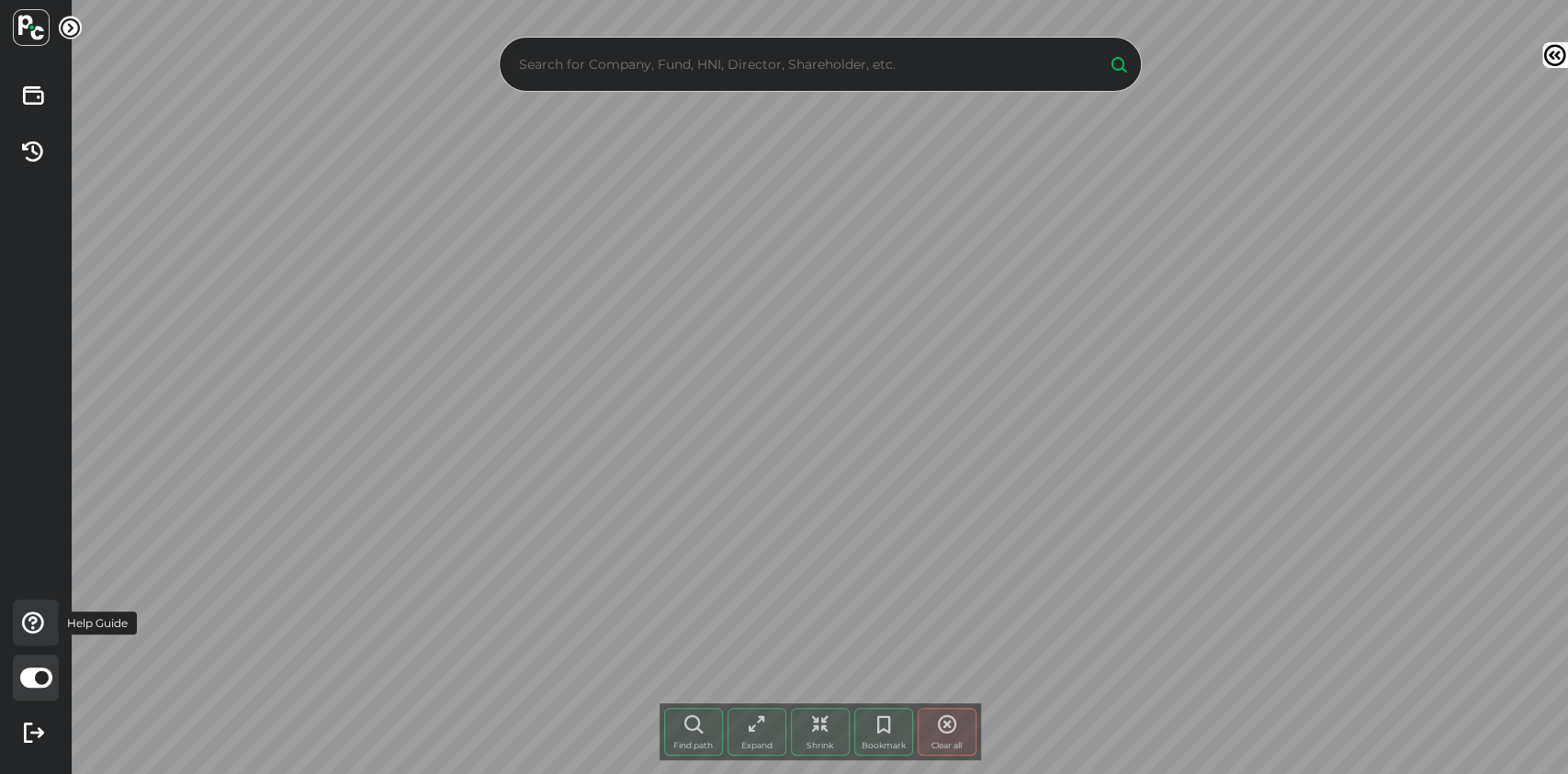 click at bounding box center (33, 623) 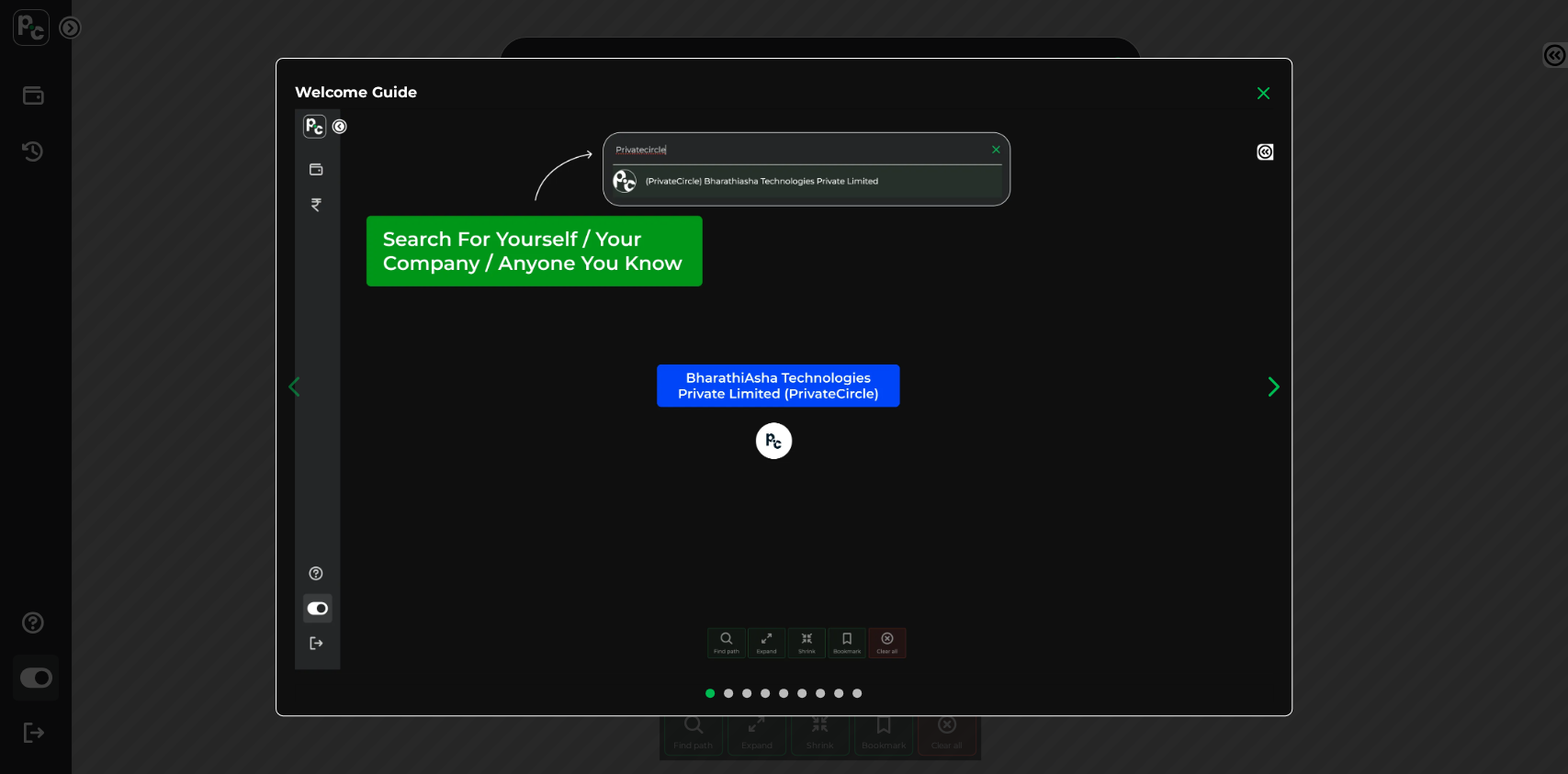 click at bounding box center (1273, 387) 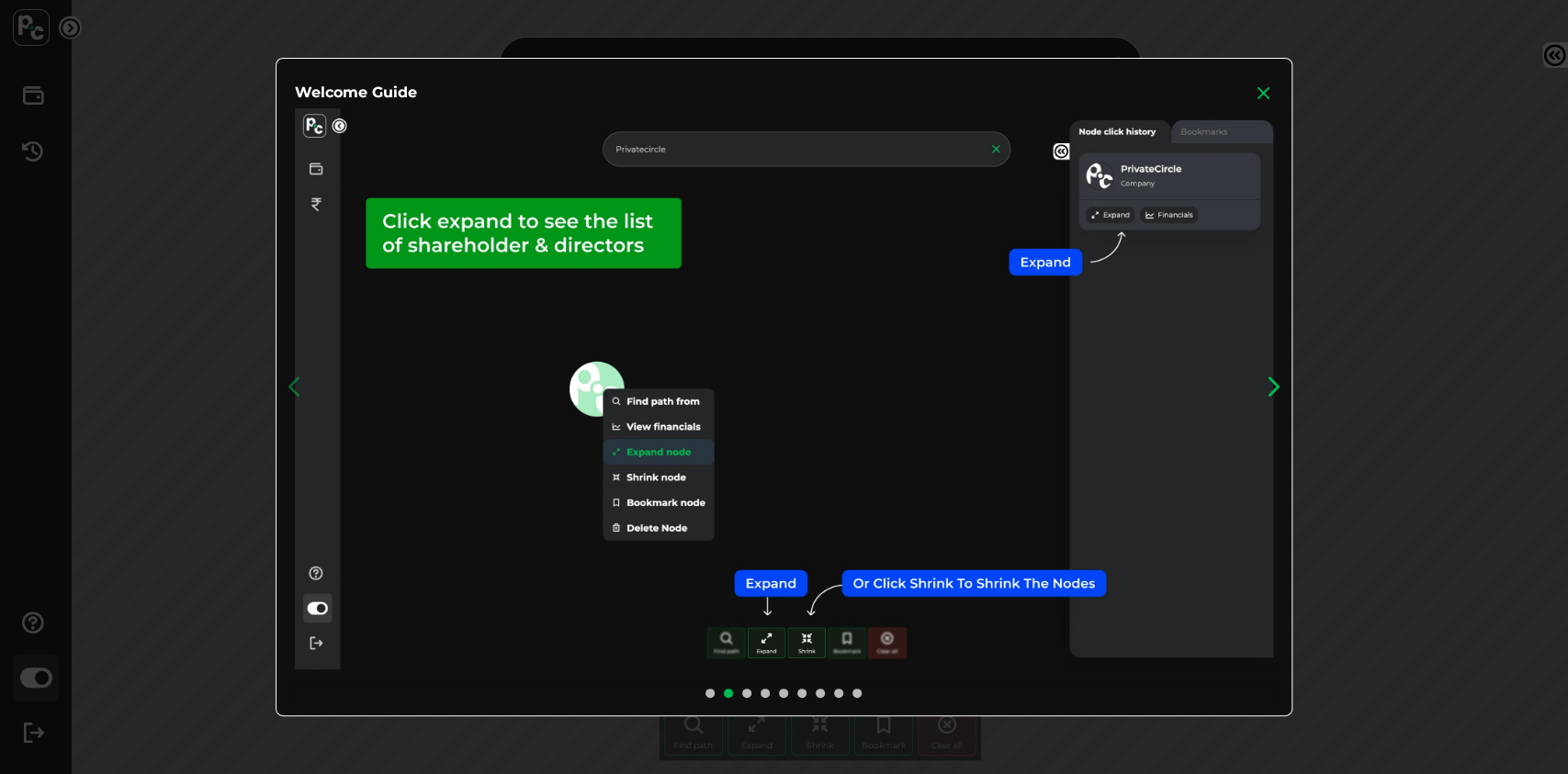 click at bounding box center [1273, 387] 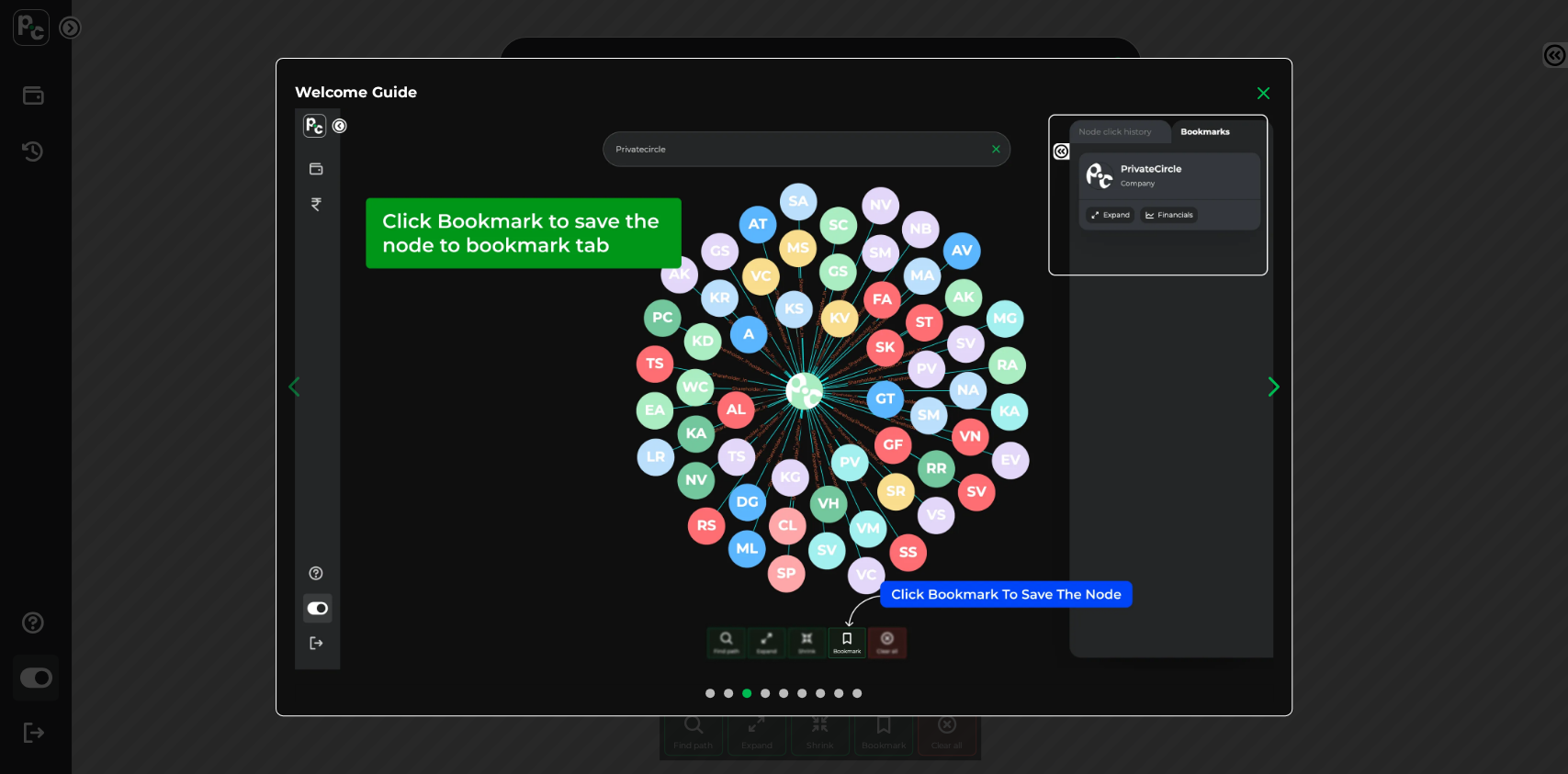 click at bounding box center (1273, 387) 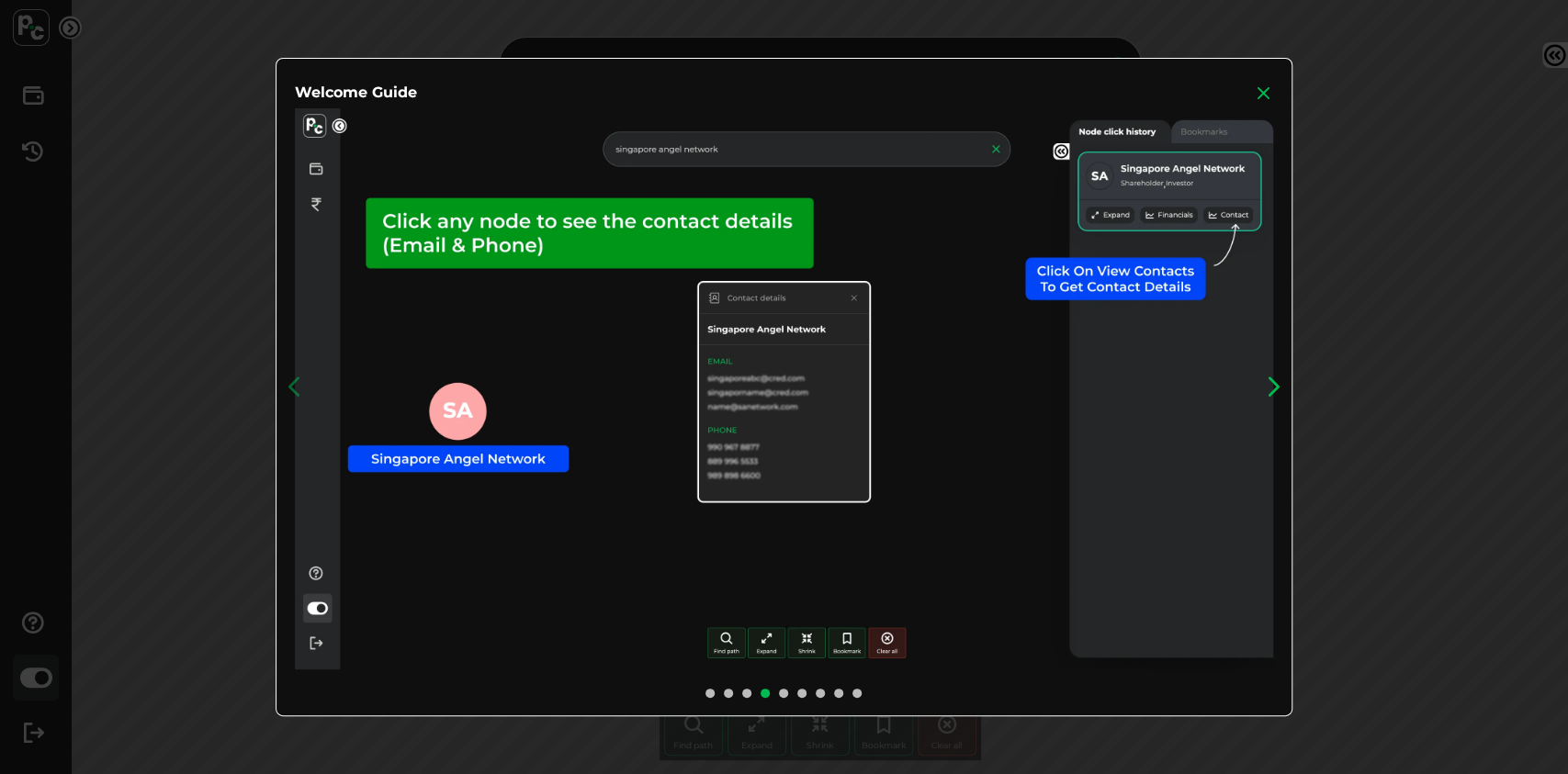 click at bounding box center (1273, 387) 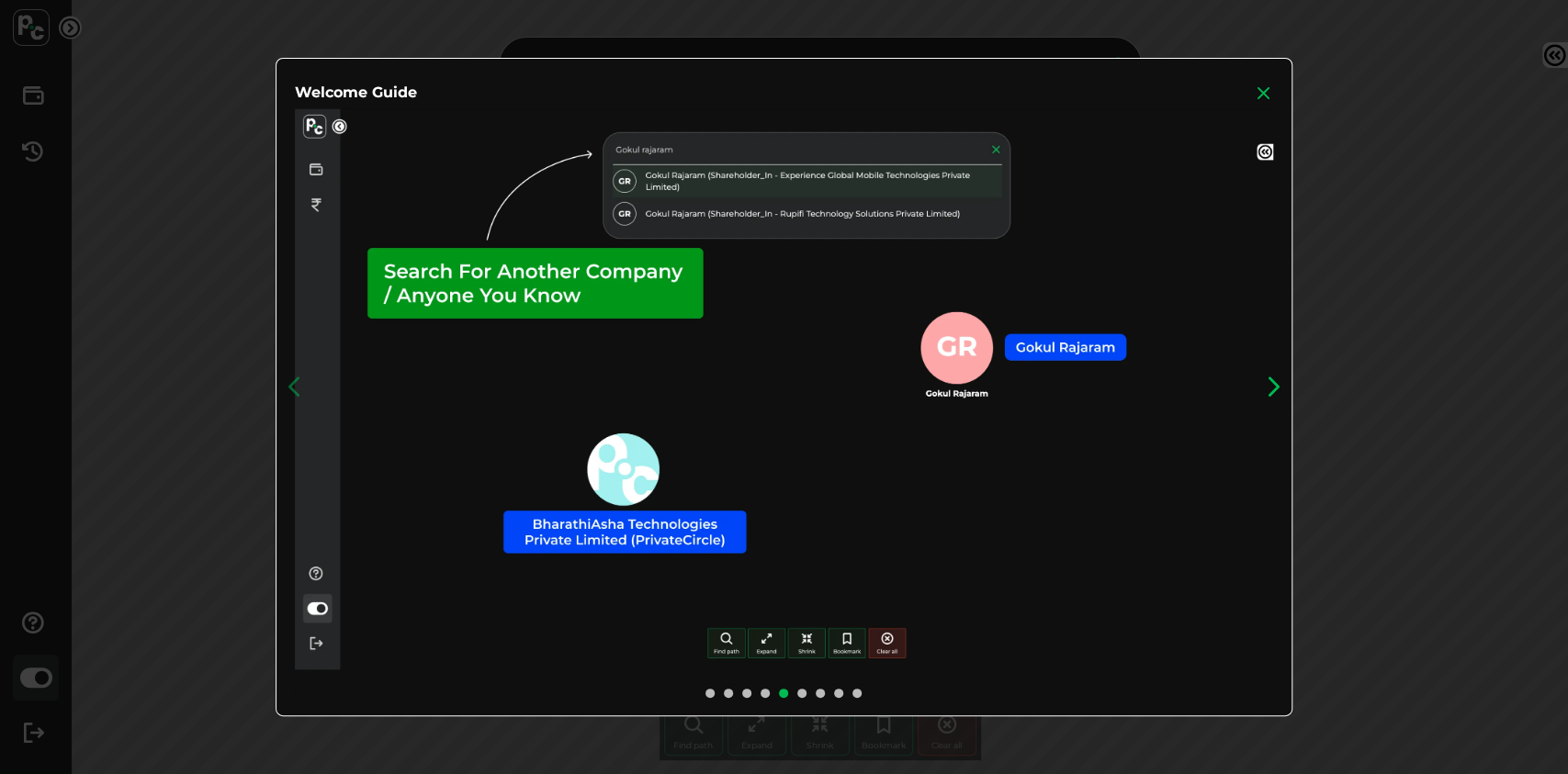 click at bounding box center [1273, 387] 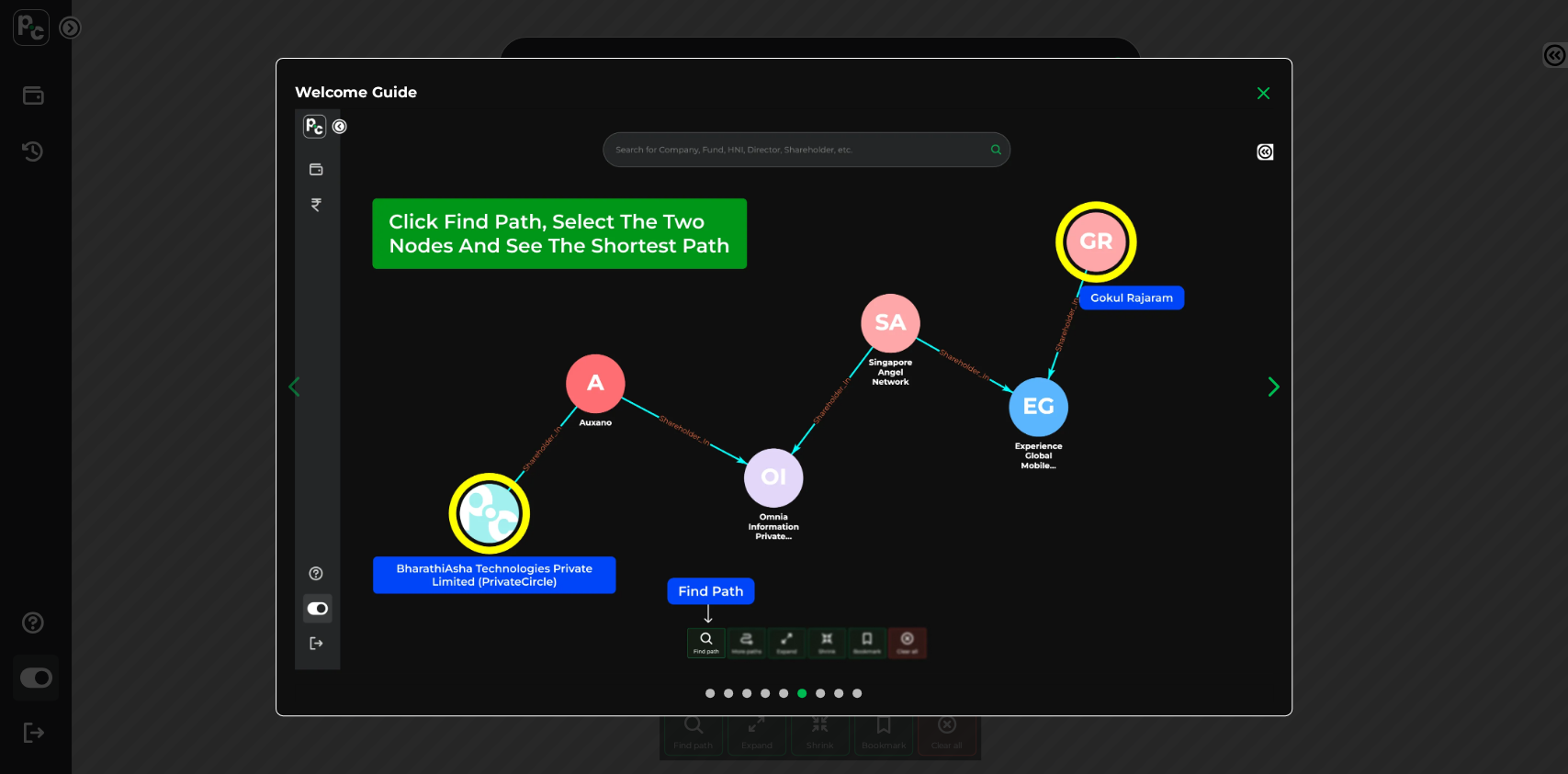 click at bounding box center [1273, 387] 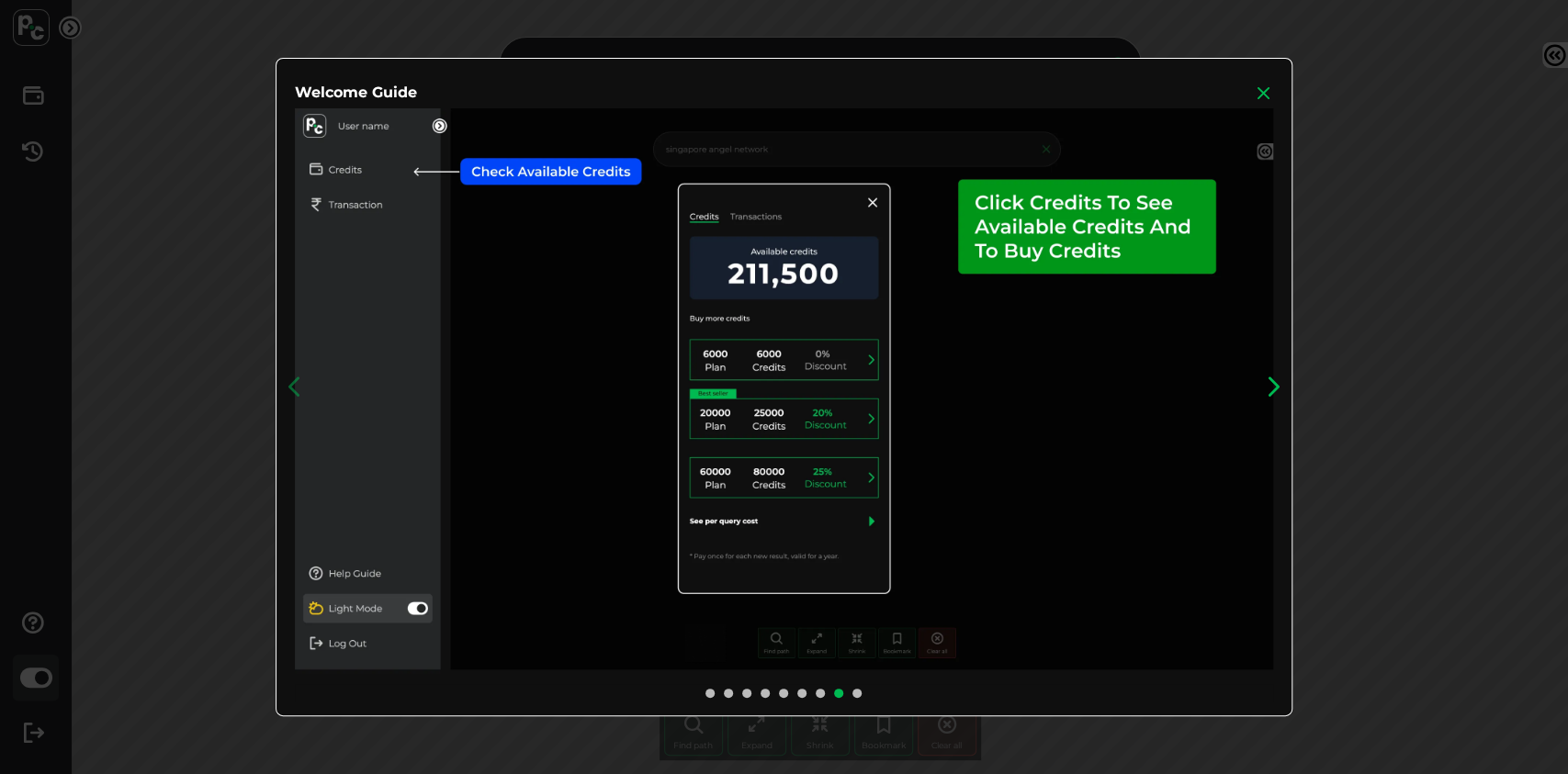 click at bounding box center [1273, 387] 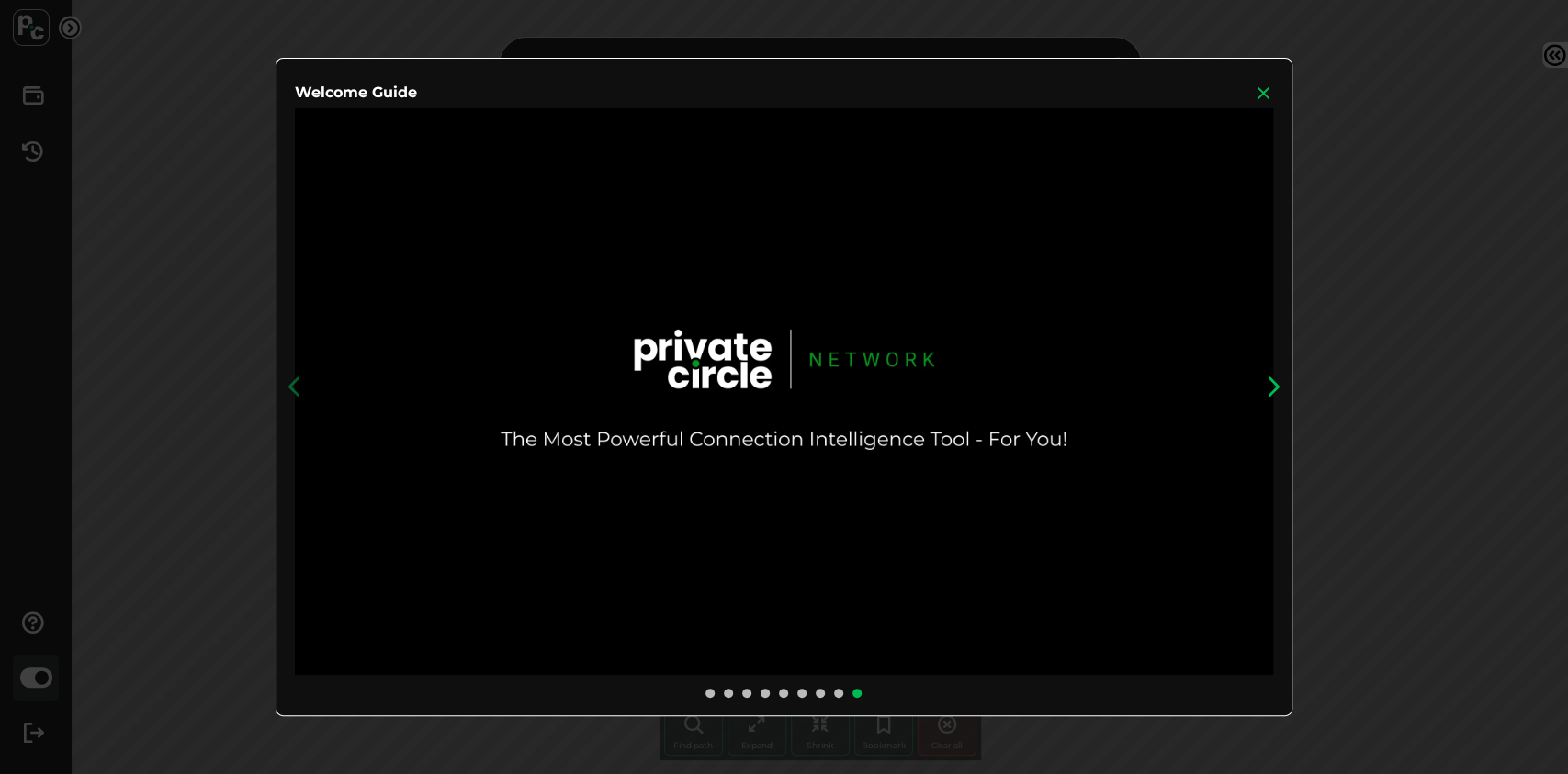 click at bounding box center [1273, 387] 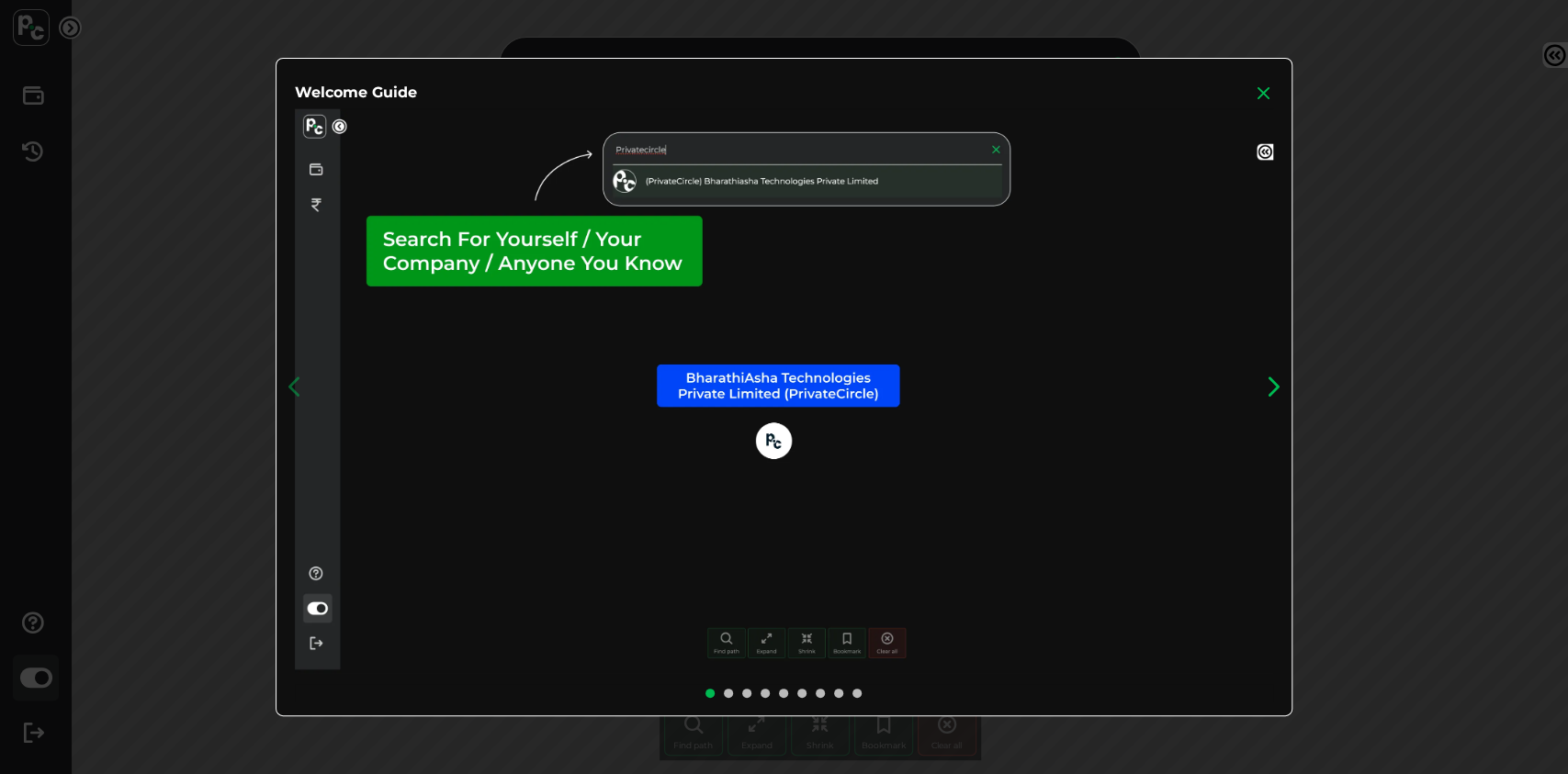 click at bounding box center [1273, 387] 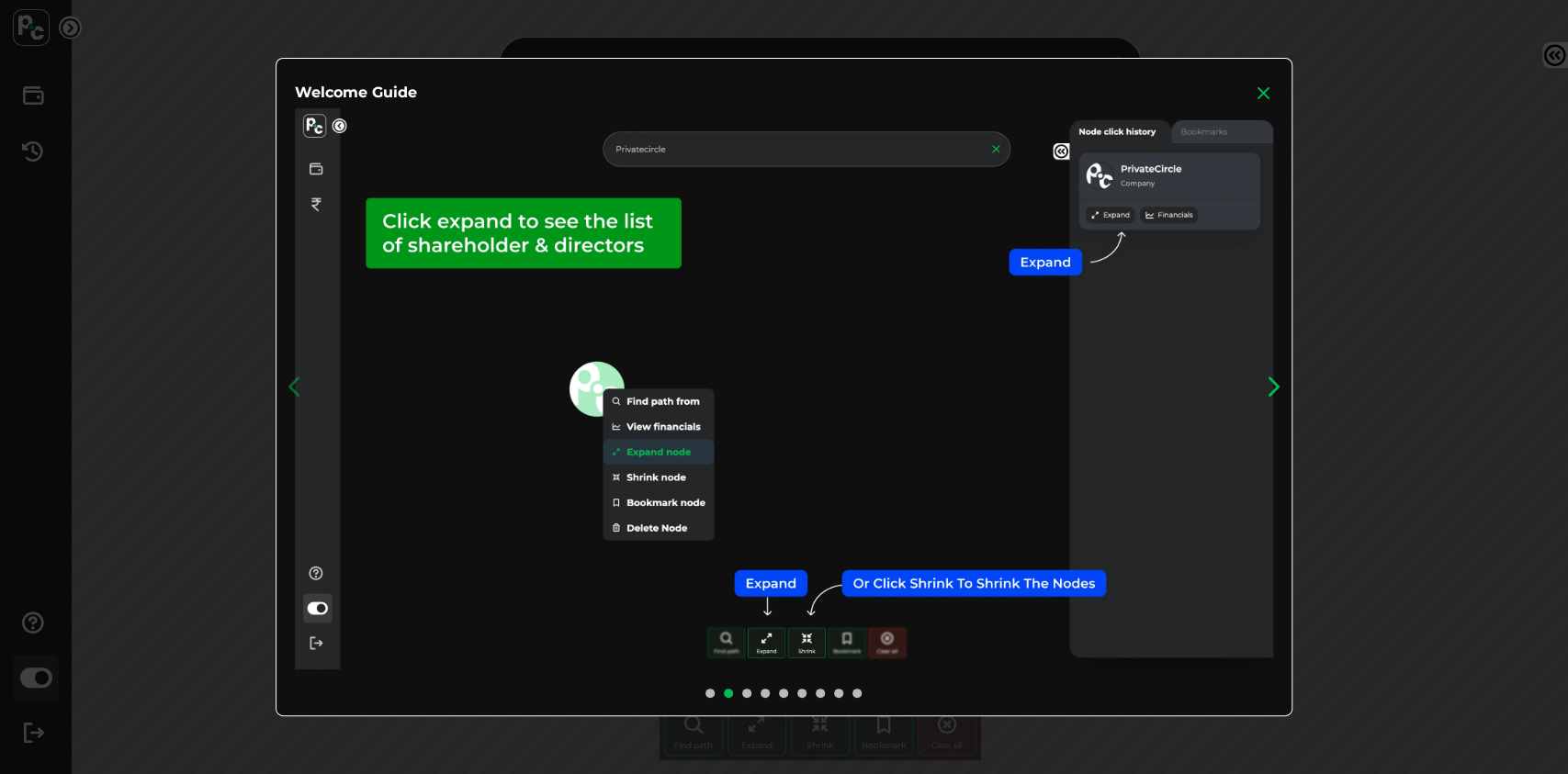 click at bounding box center [1273, 387] 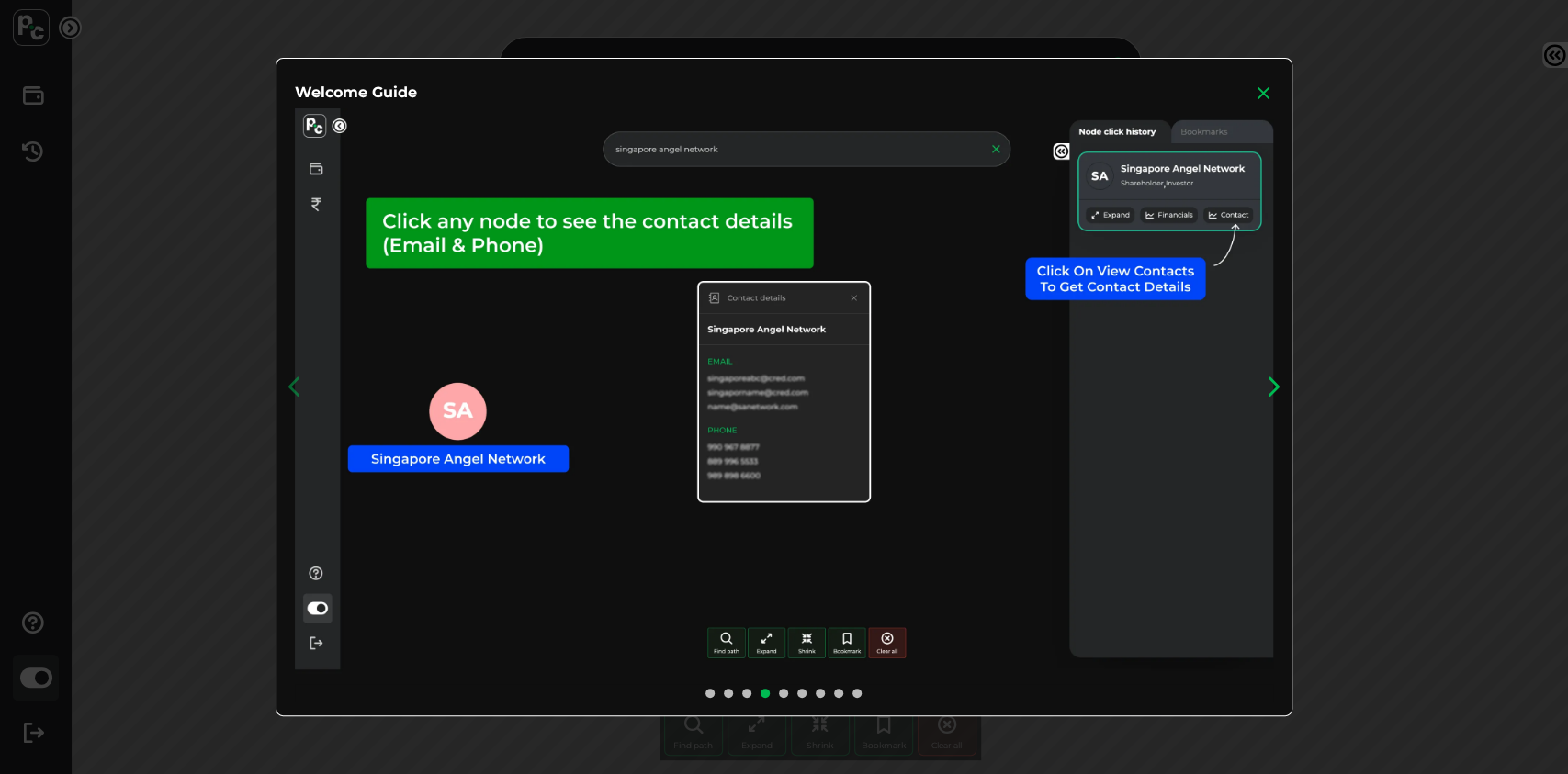 click at bounding box center (1273, 387) 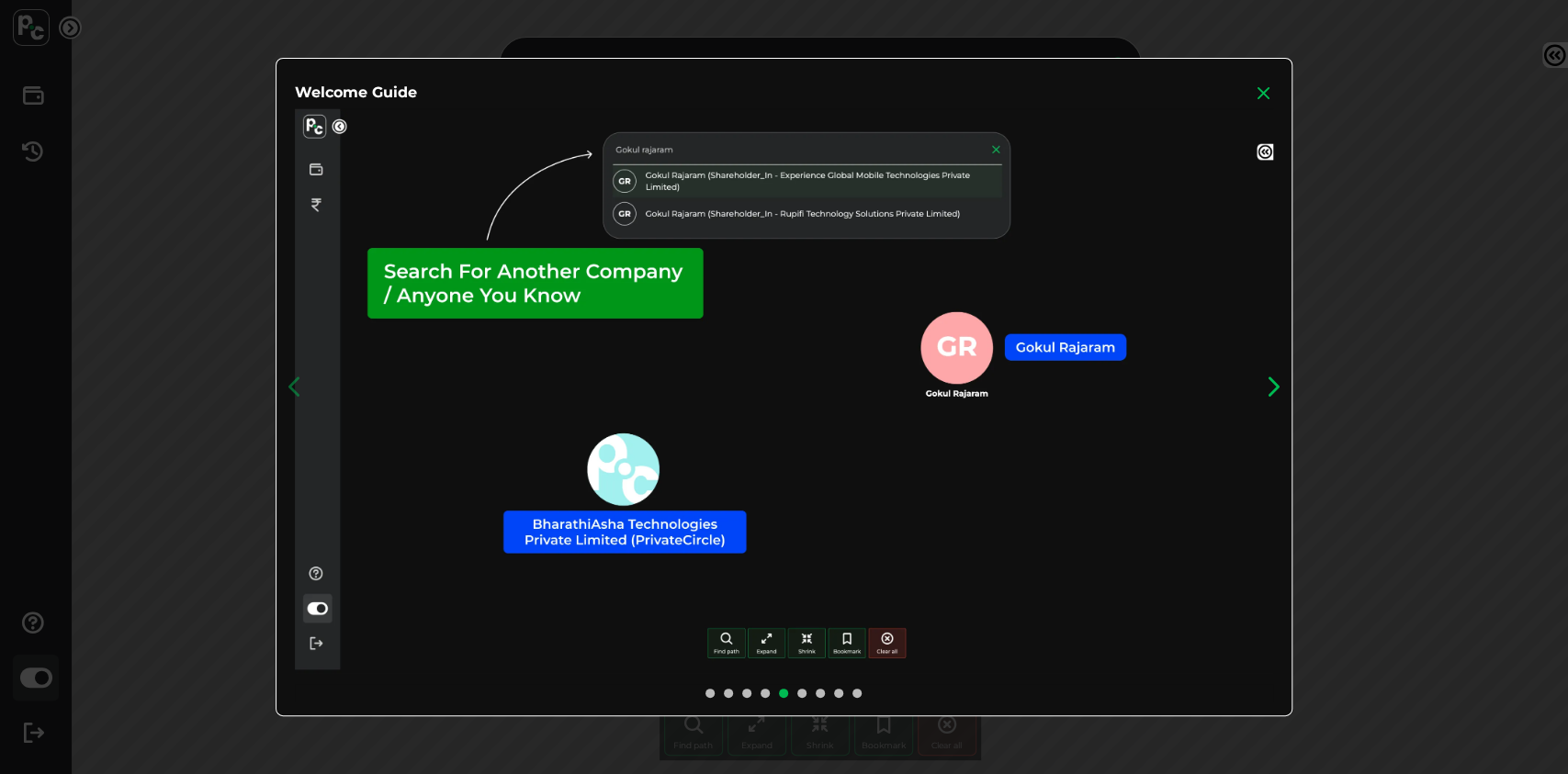 click at bounding box center [1273, 387] 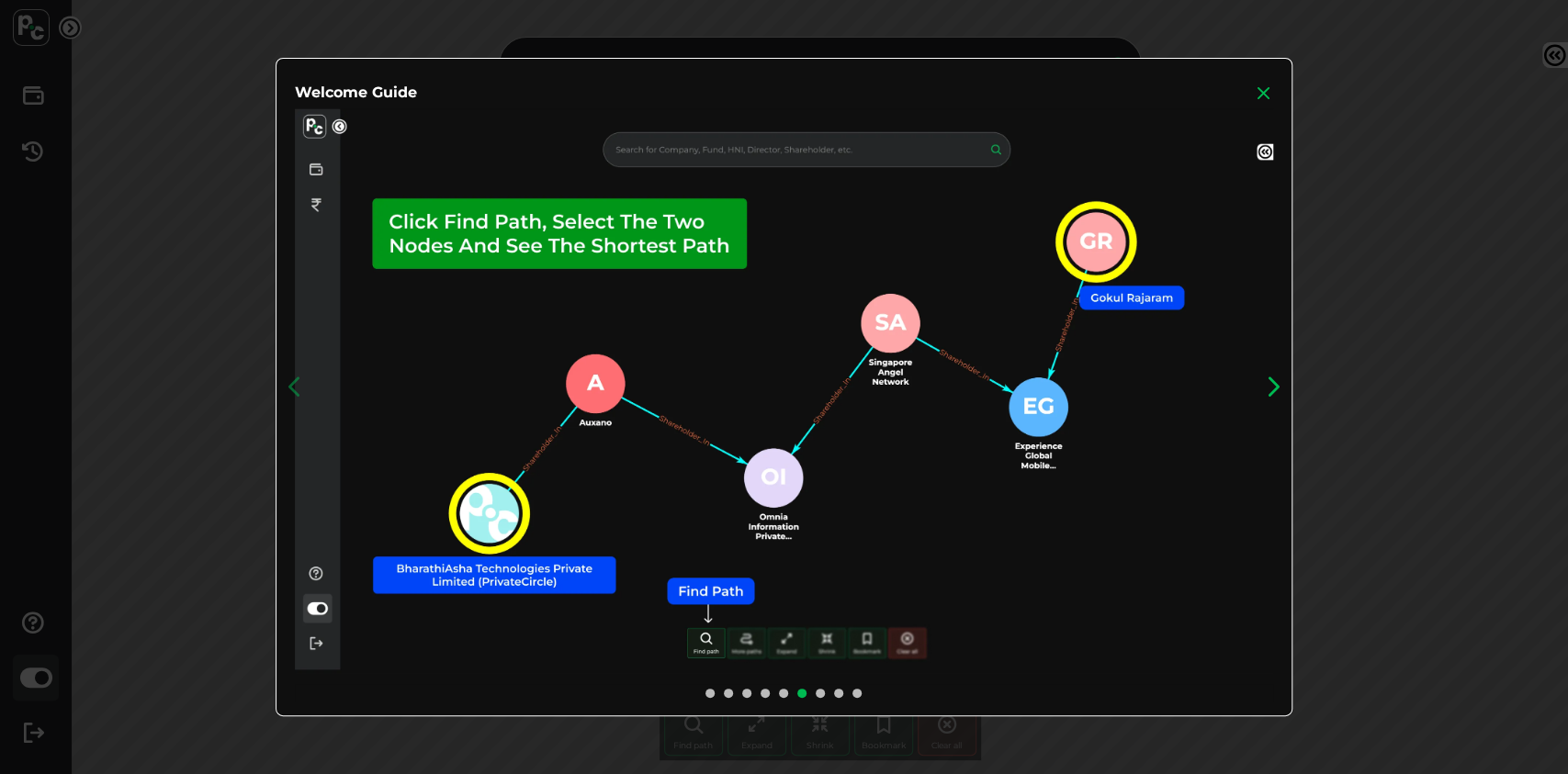 click at bounding box center (1273, 387) 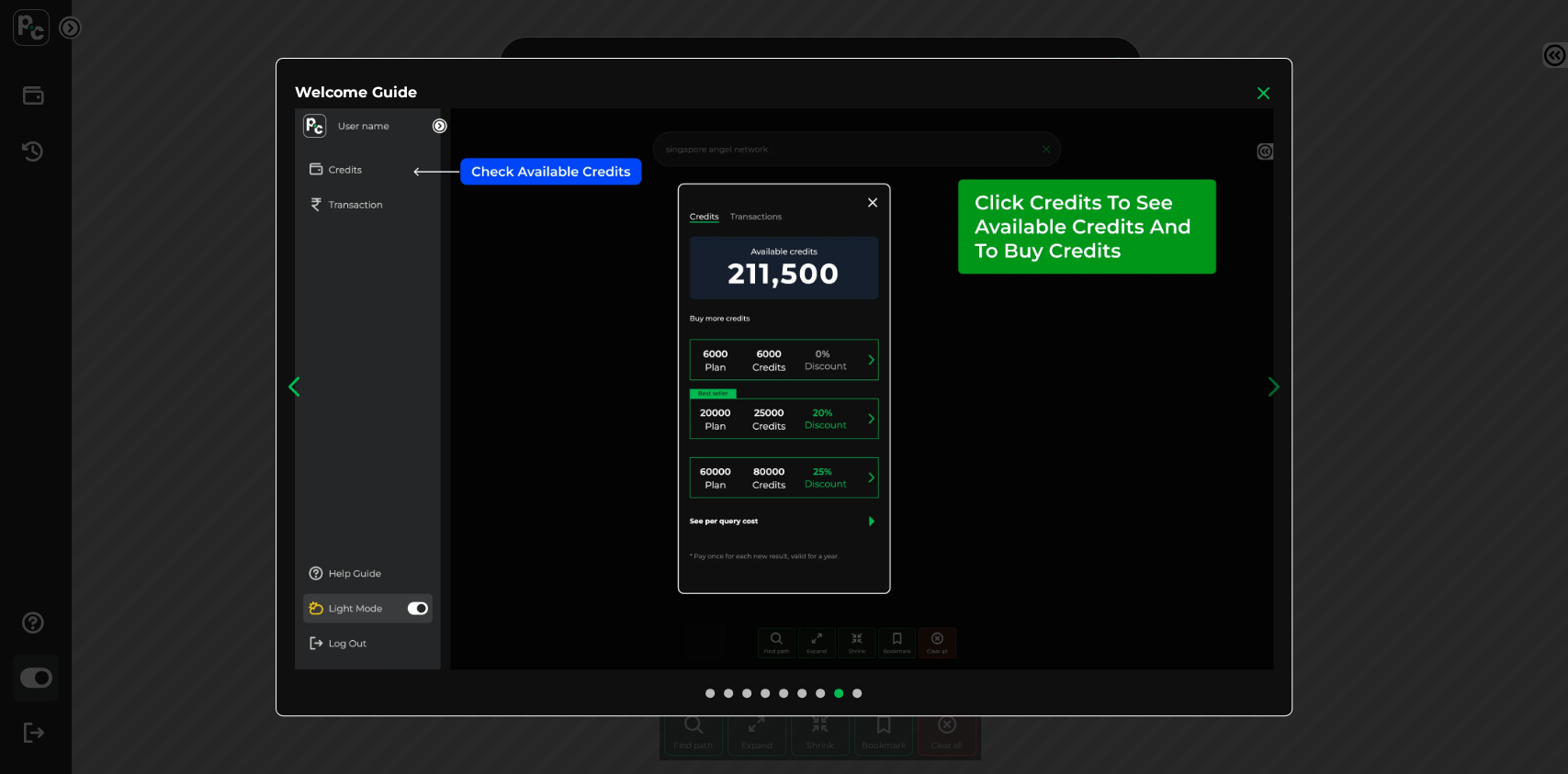 click at bounding box center [295, 387] 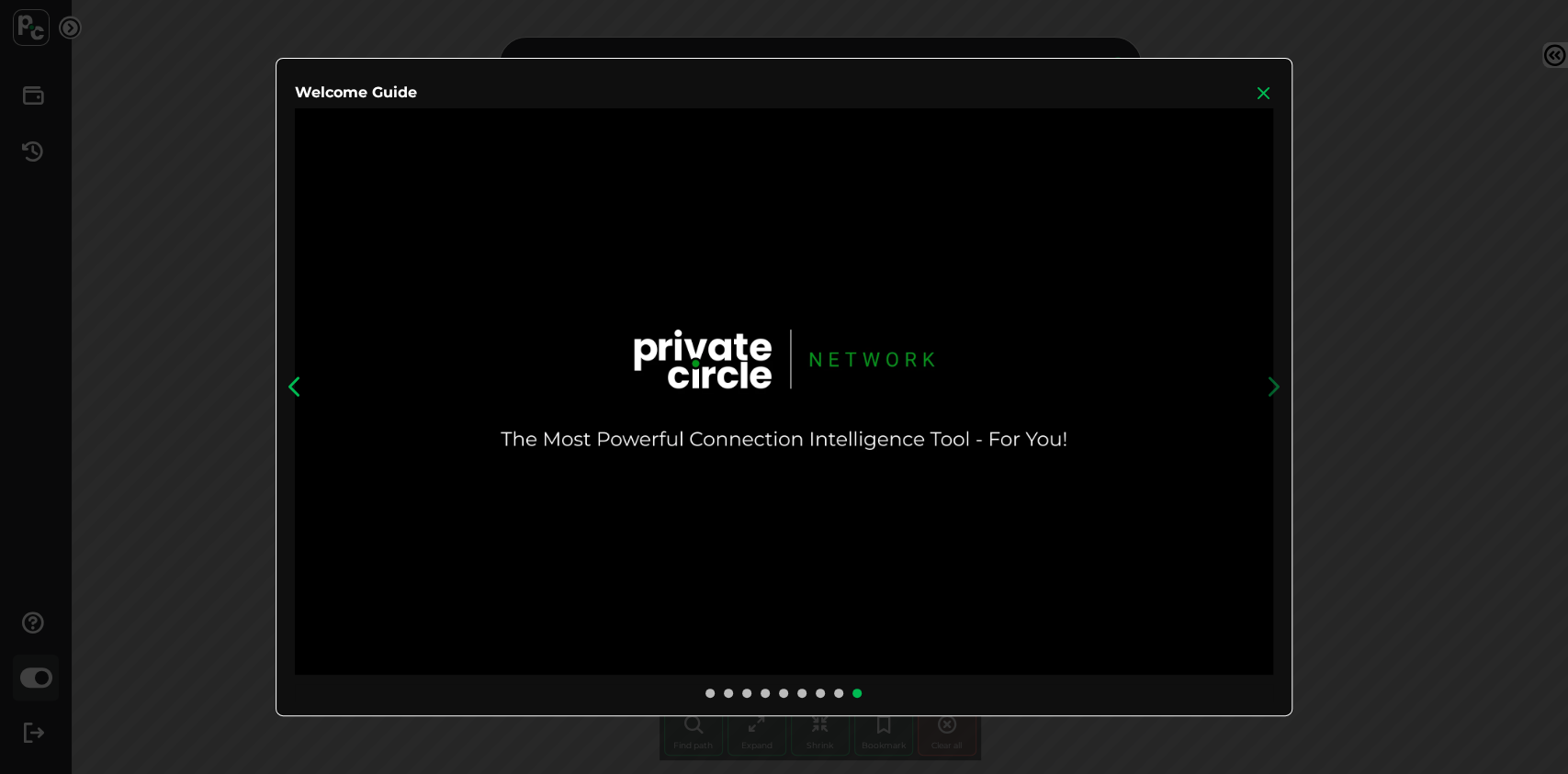 click at bounding box center (295, 387) 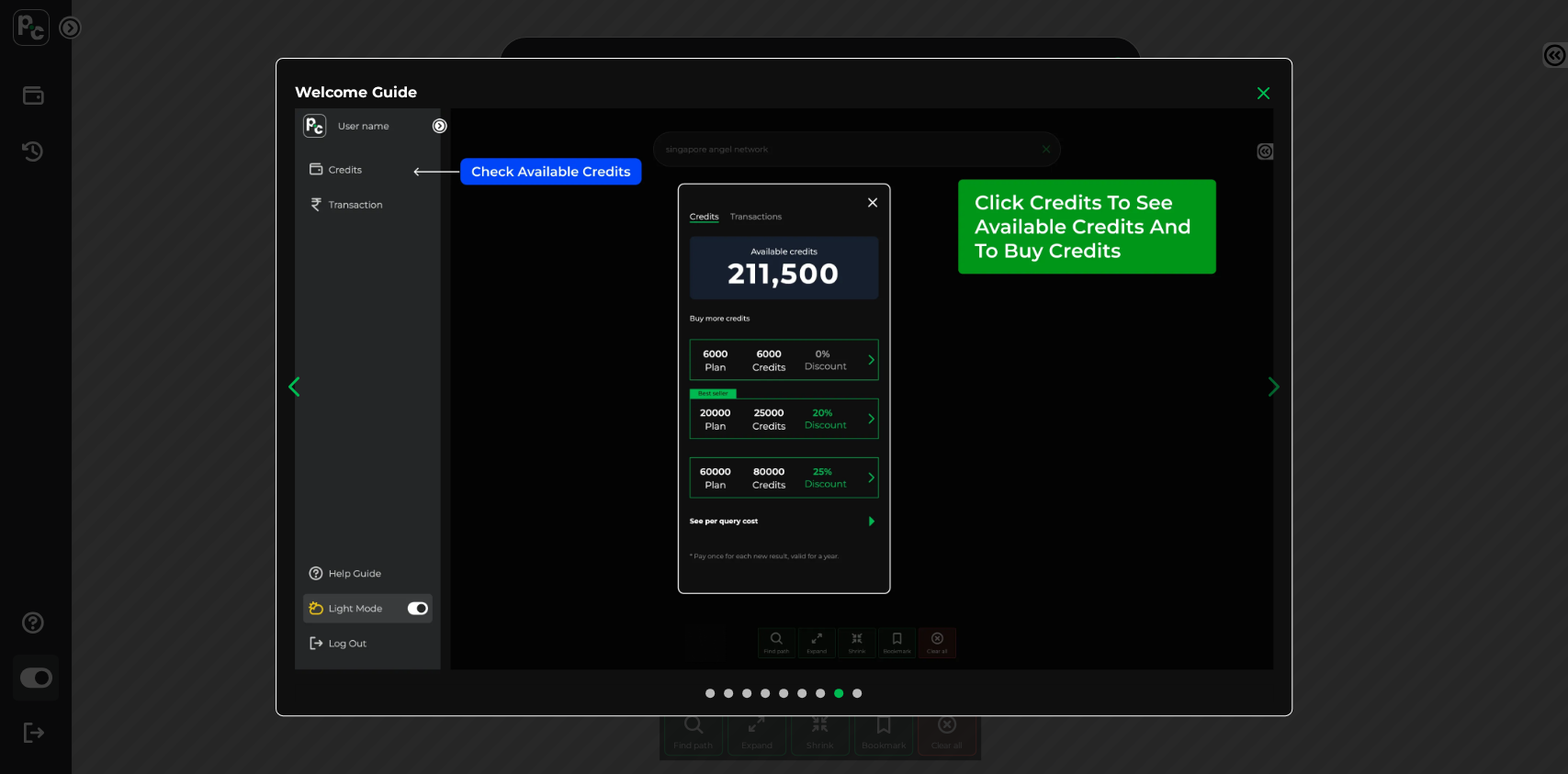 click at bounding box center (295, 387) 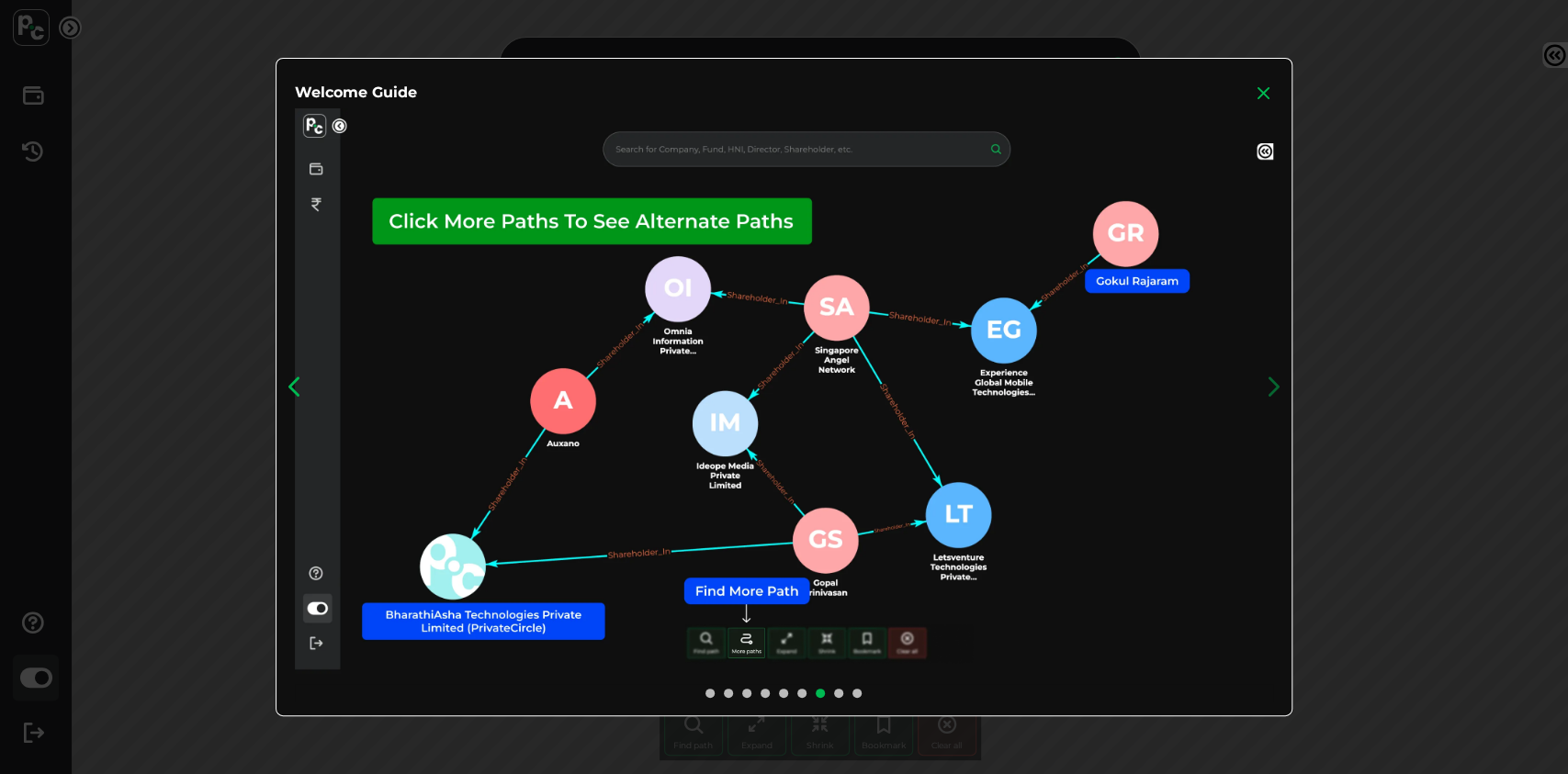 click at bounding box center (295, 387) 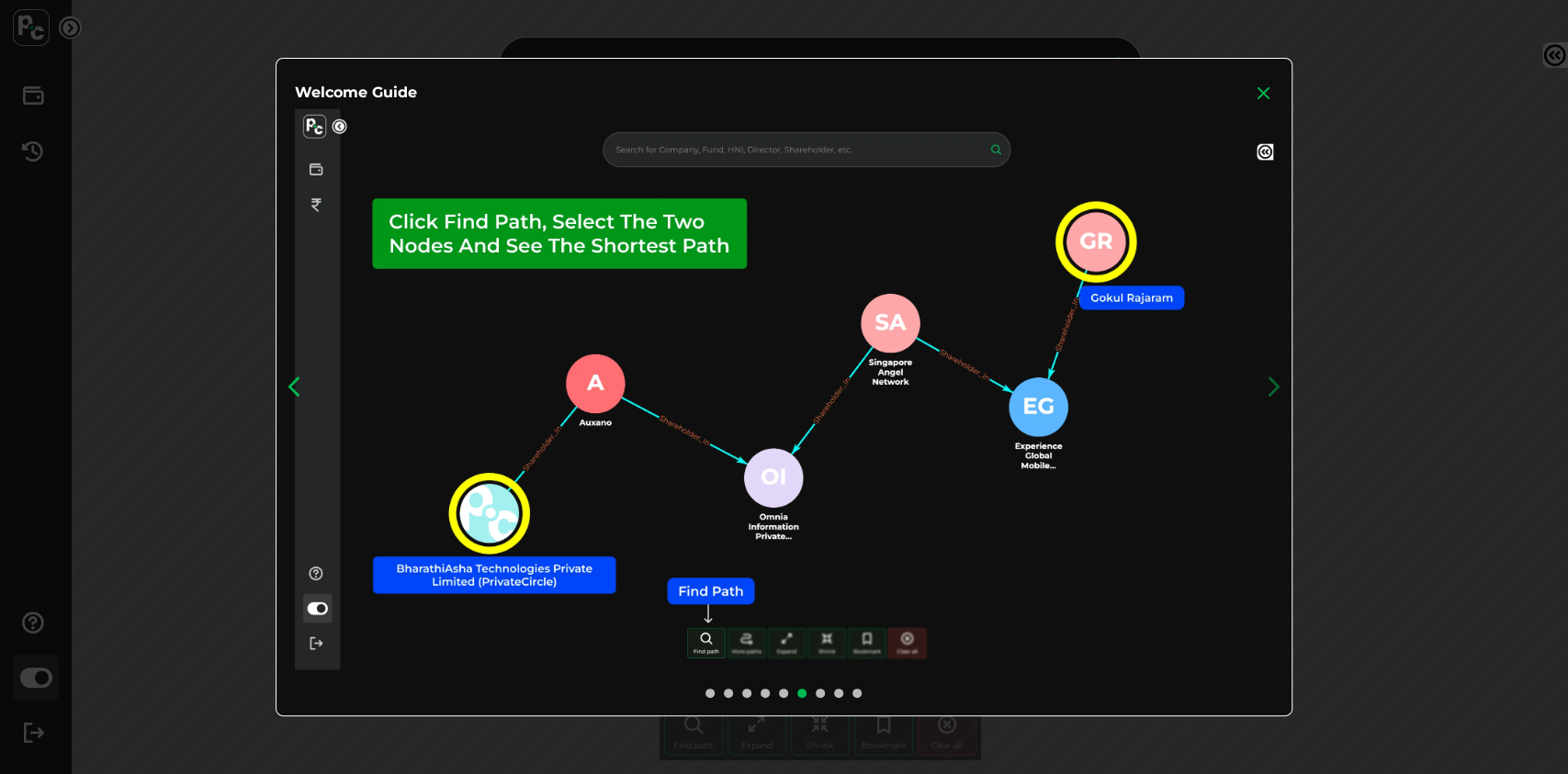 click at bounding box center [295, 387] 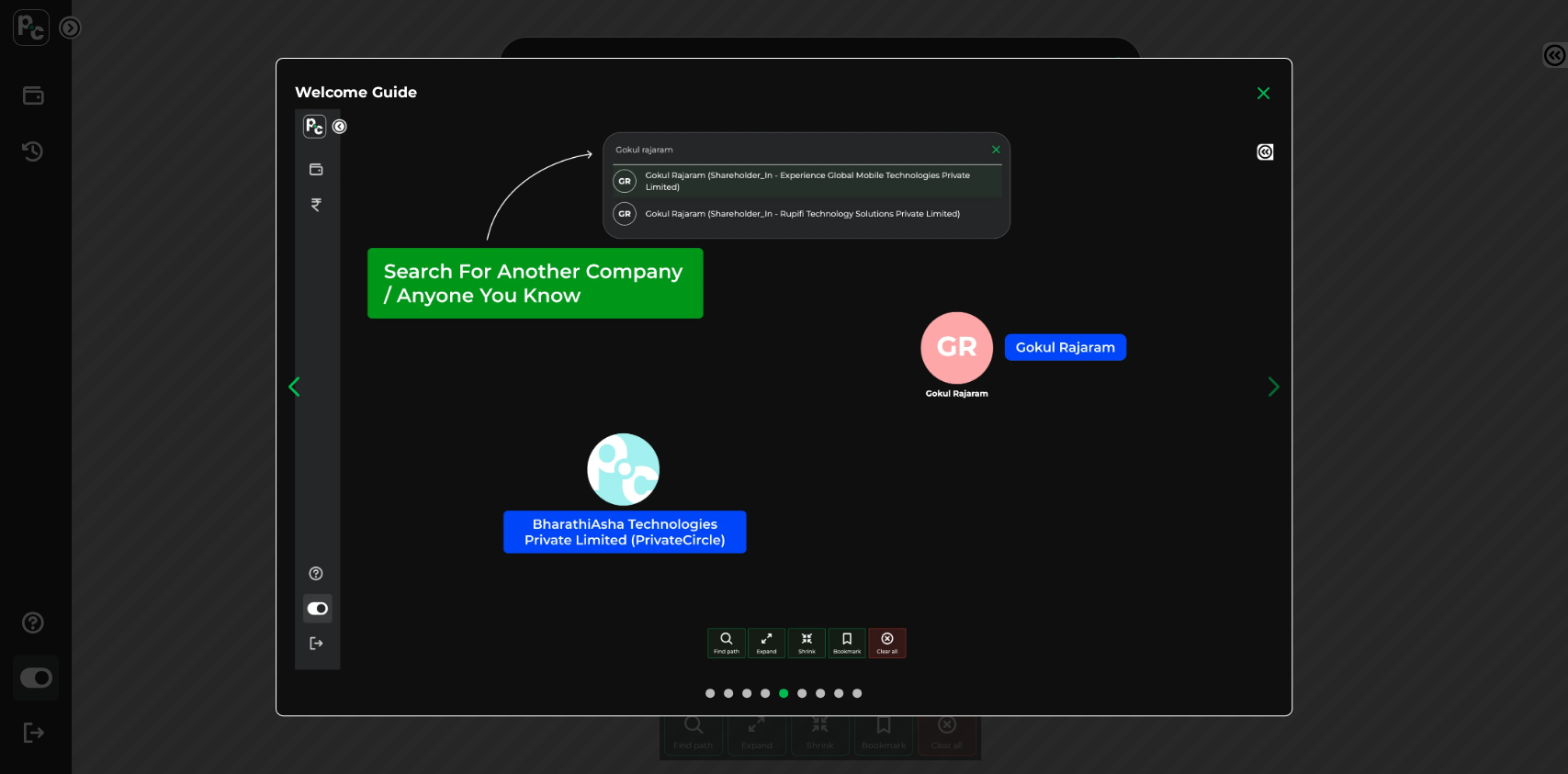 click at bounding box center (295, 387) 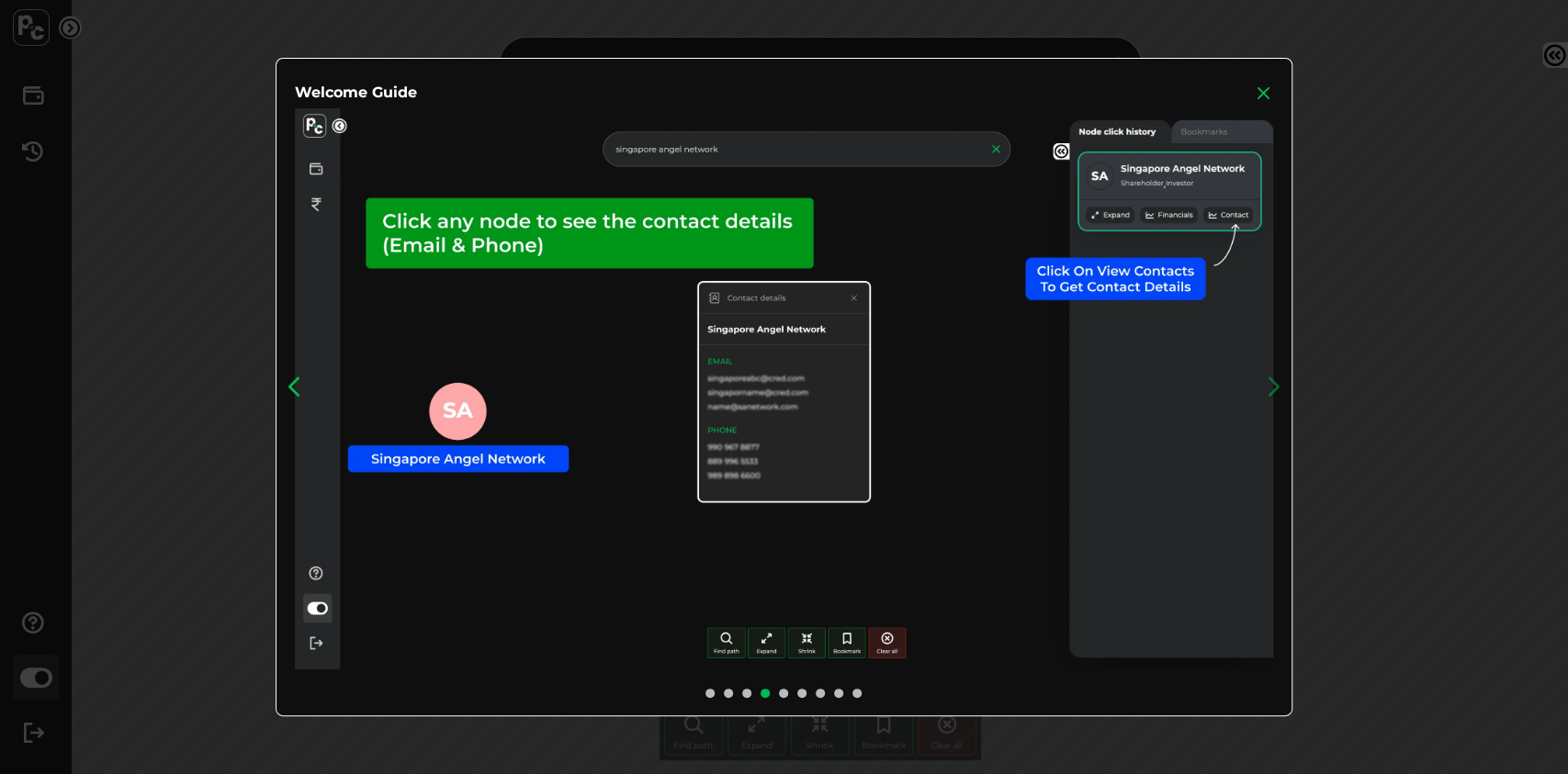 click at bounding box center (295, 387) 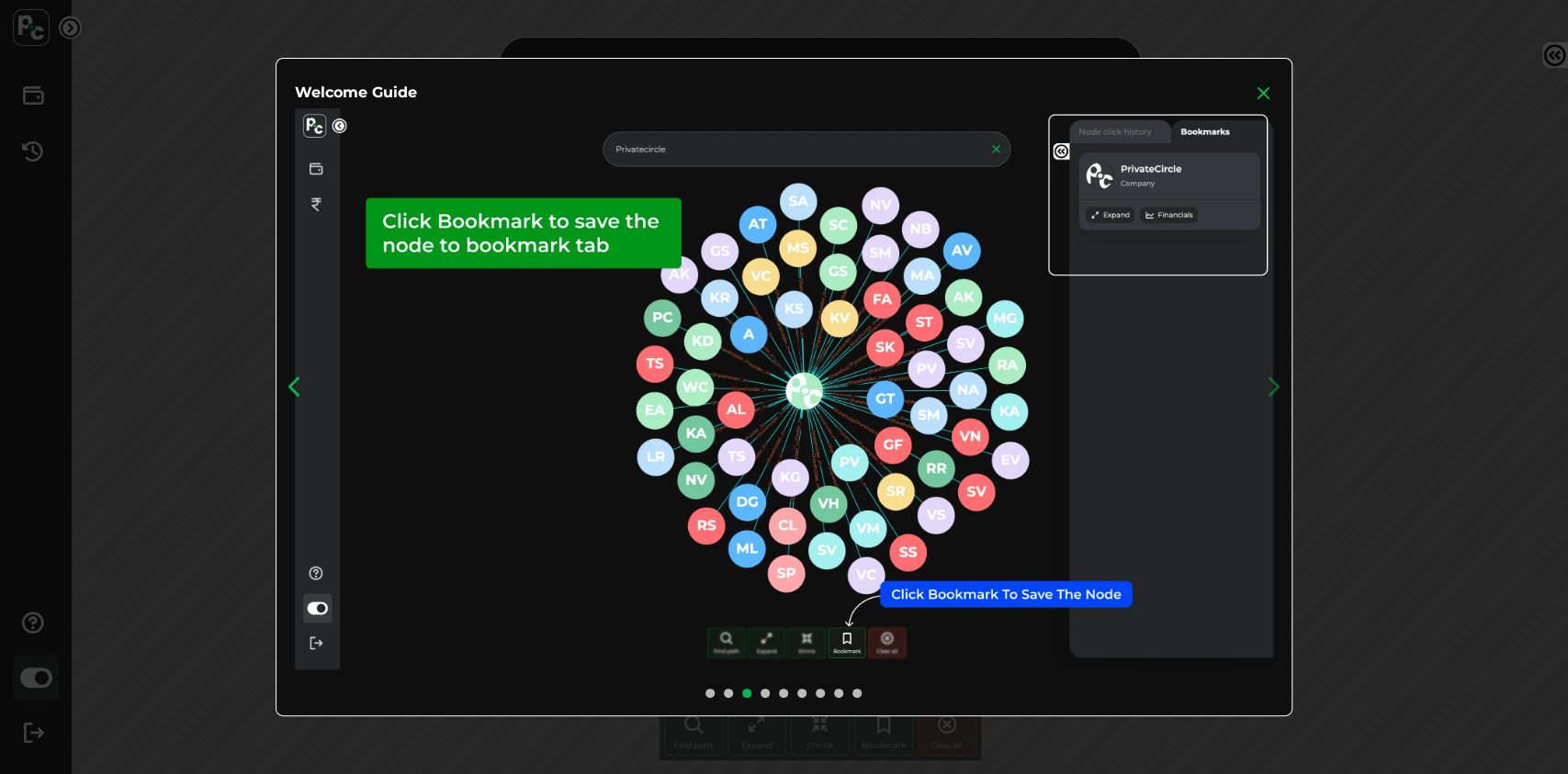 click at bounding box center [295, 387] 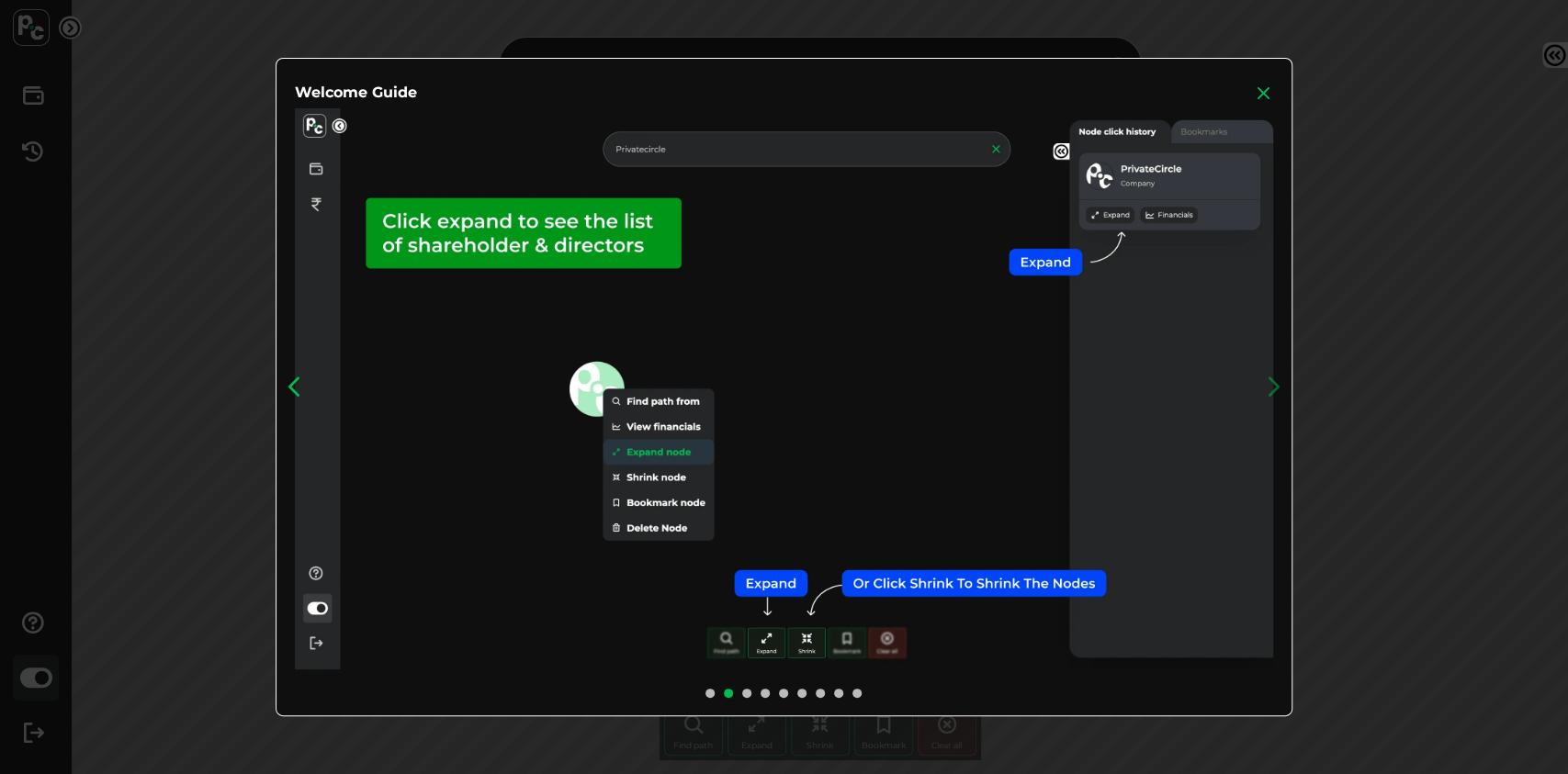 click at bounding box center [295, 387] 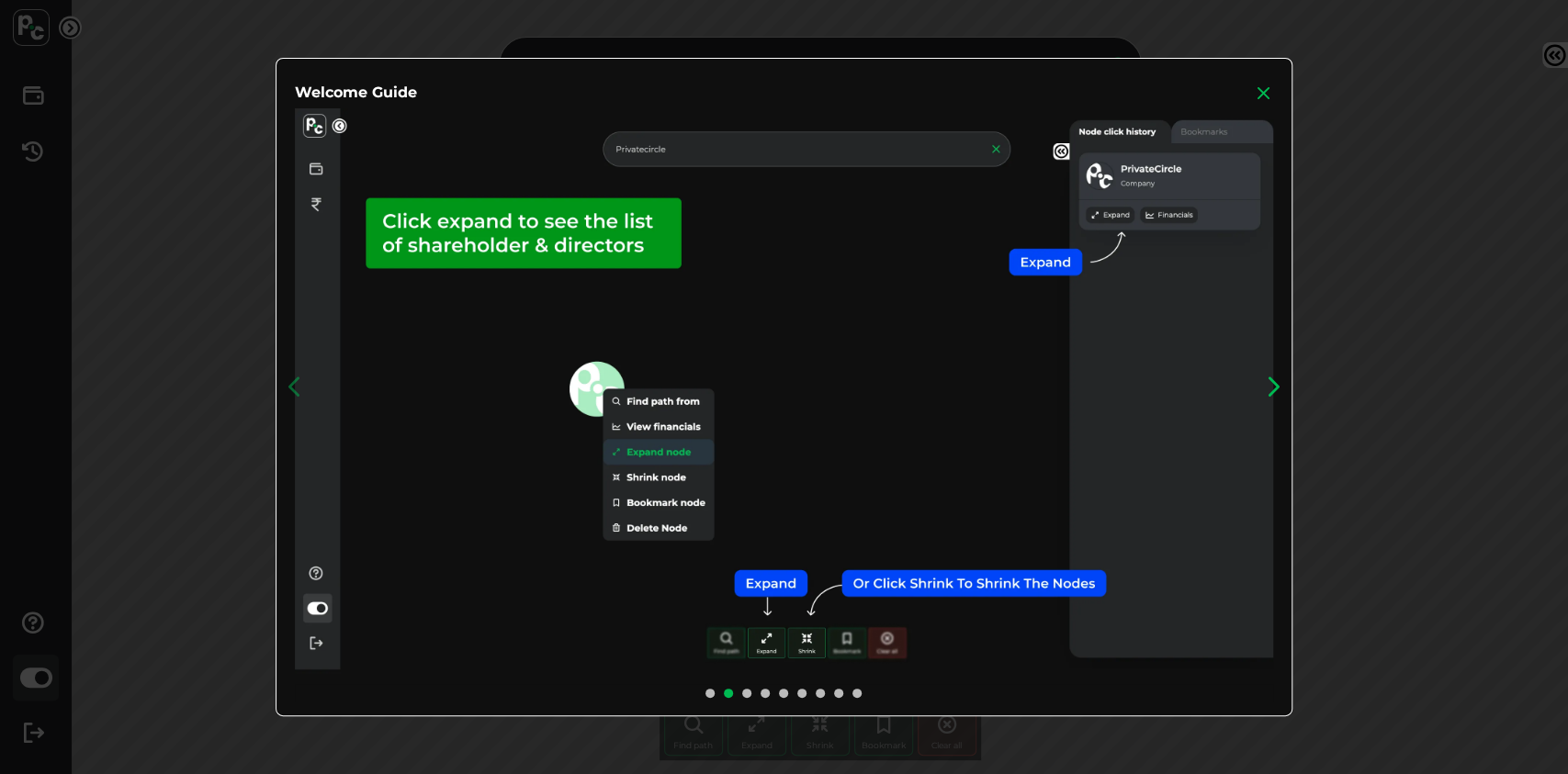 click at bounding box center (1273, 387) 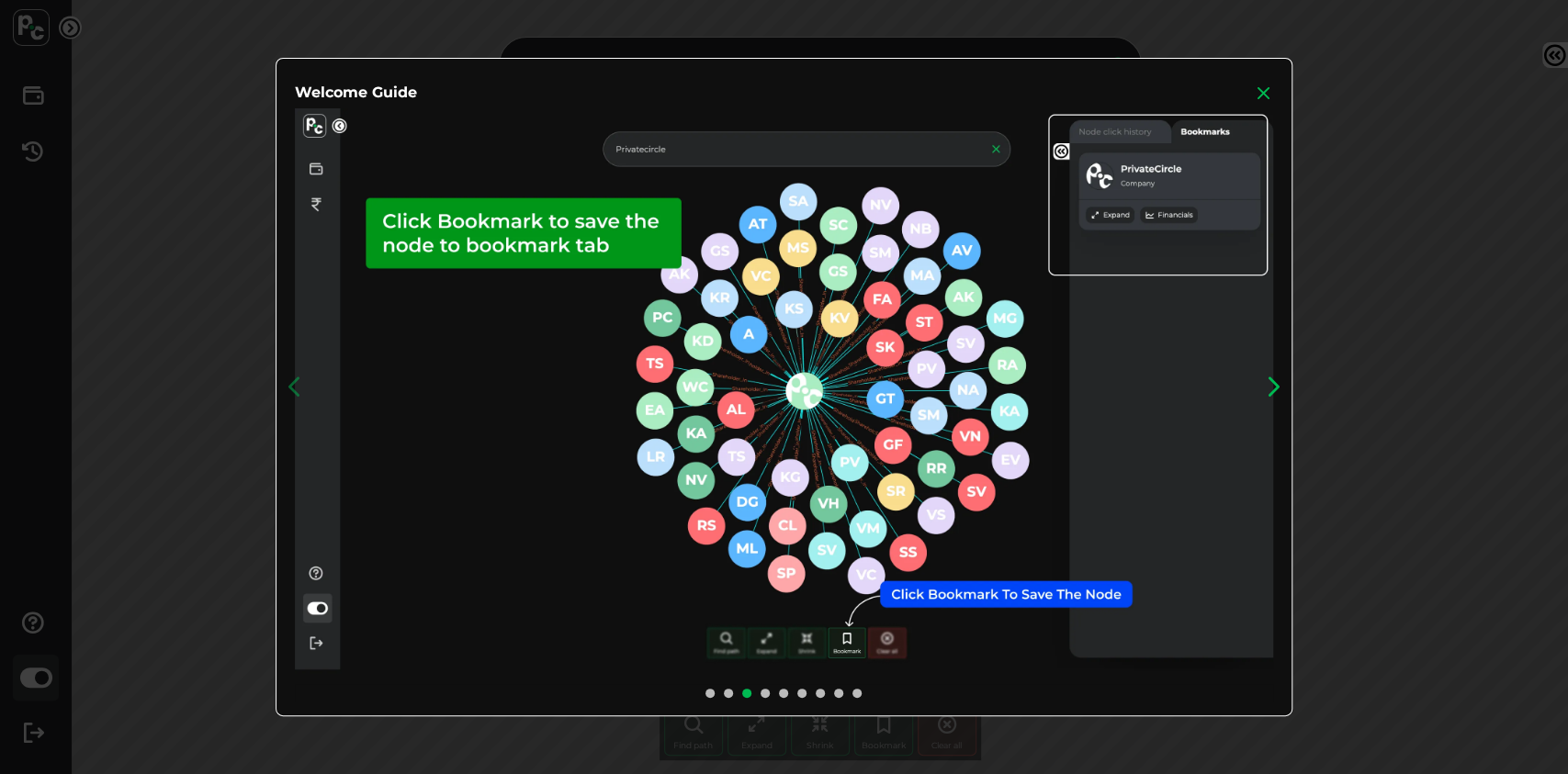 click at bounding box center (1273, 387) 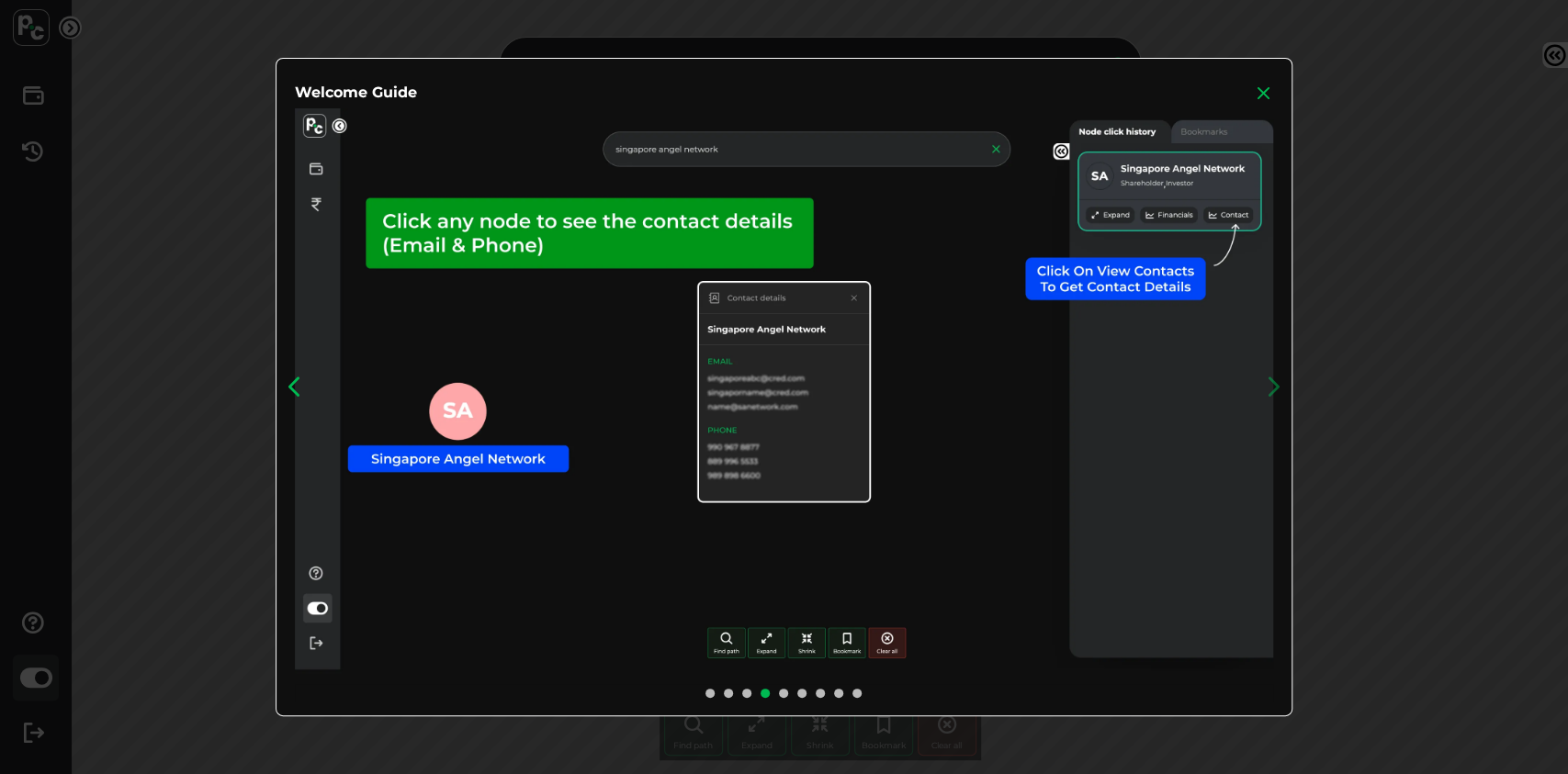 click at bounding box center (295, 387) 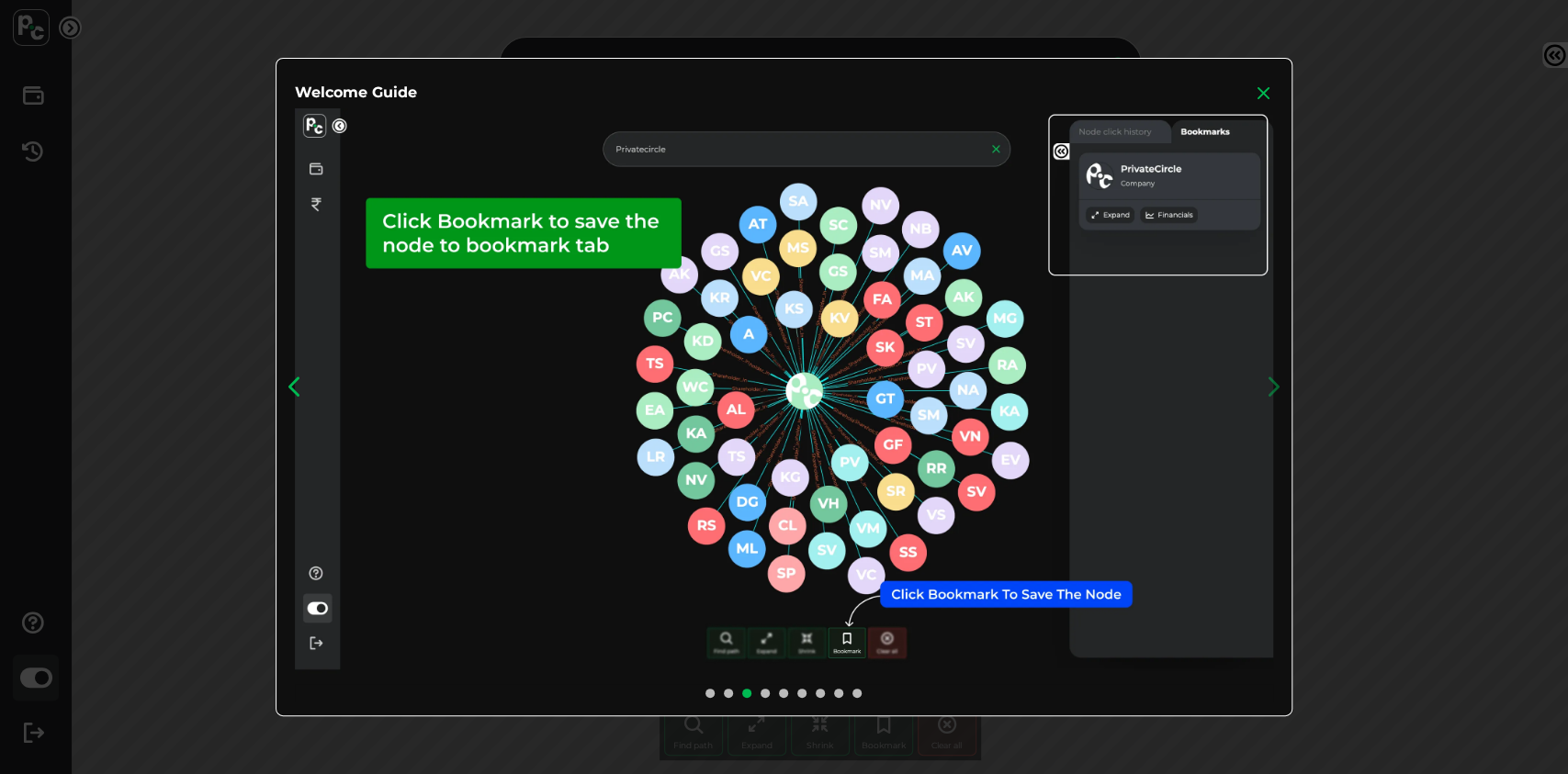 click at bounding box center (295, 387) 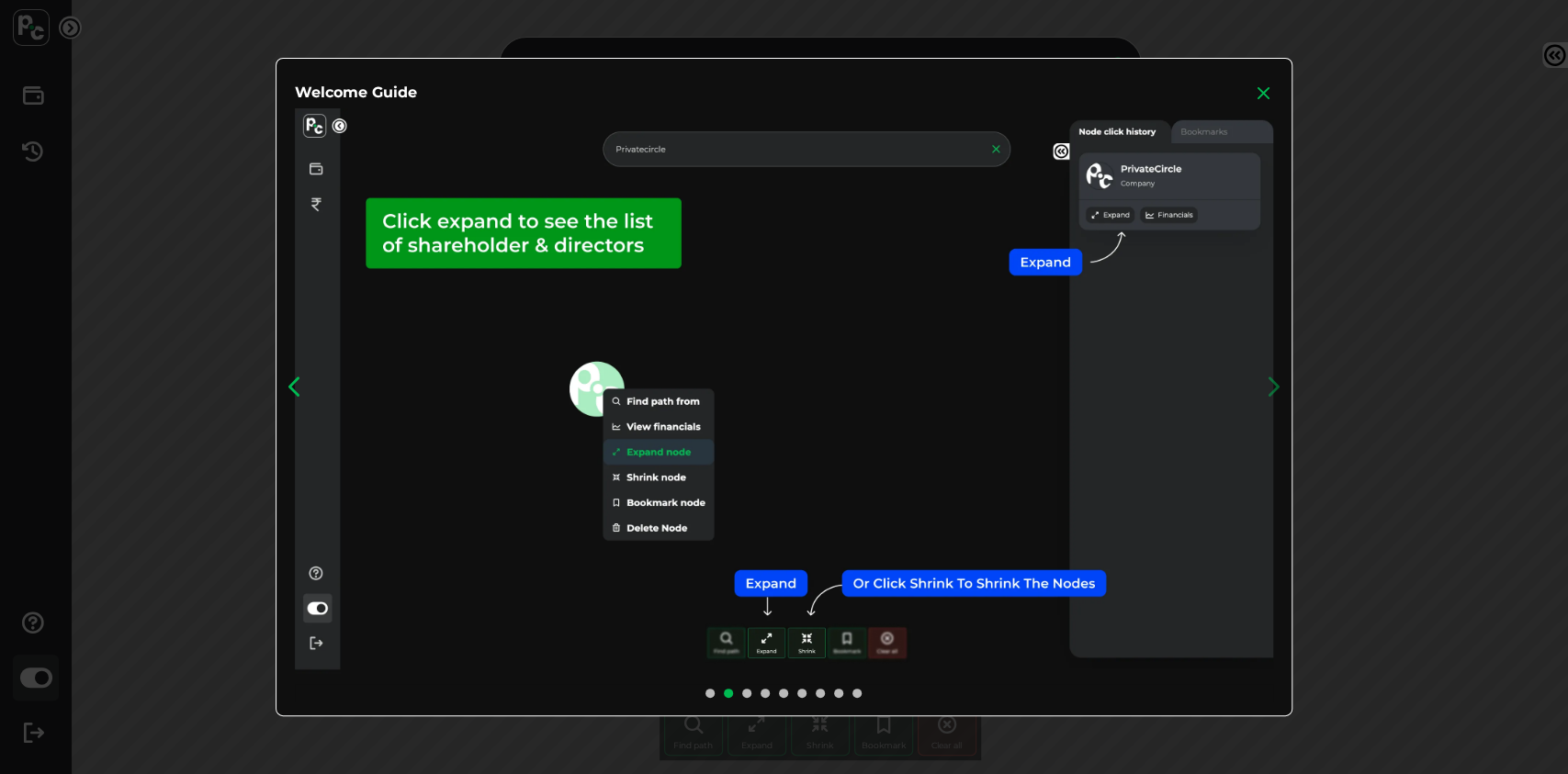 click at bounding box center (295, 387) 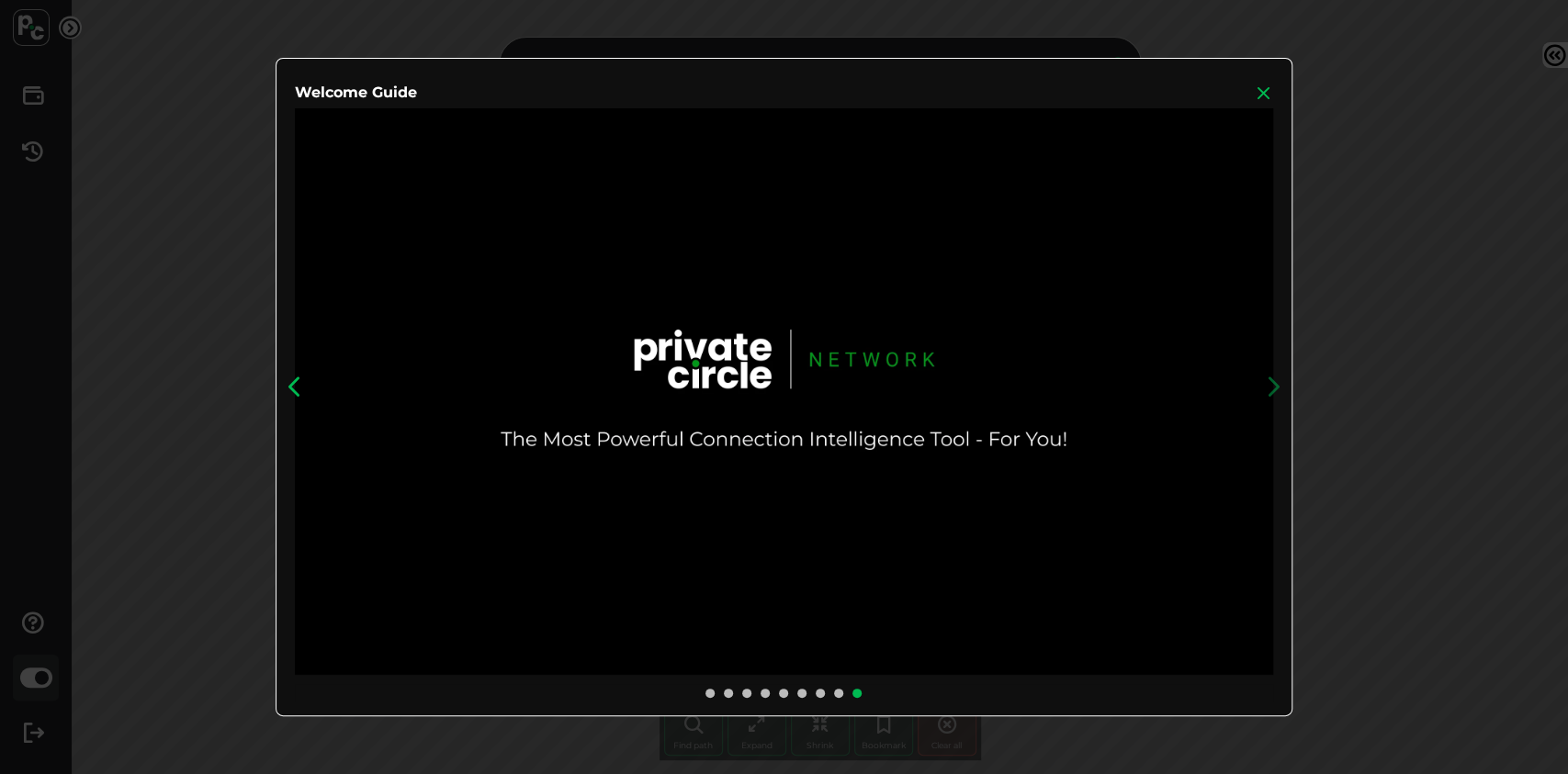 click at bounding box center (295, 387) 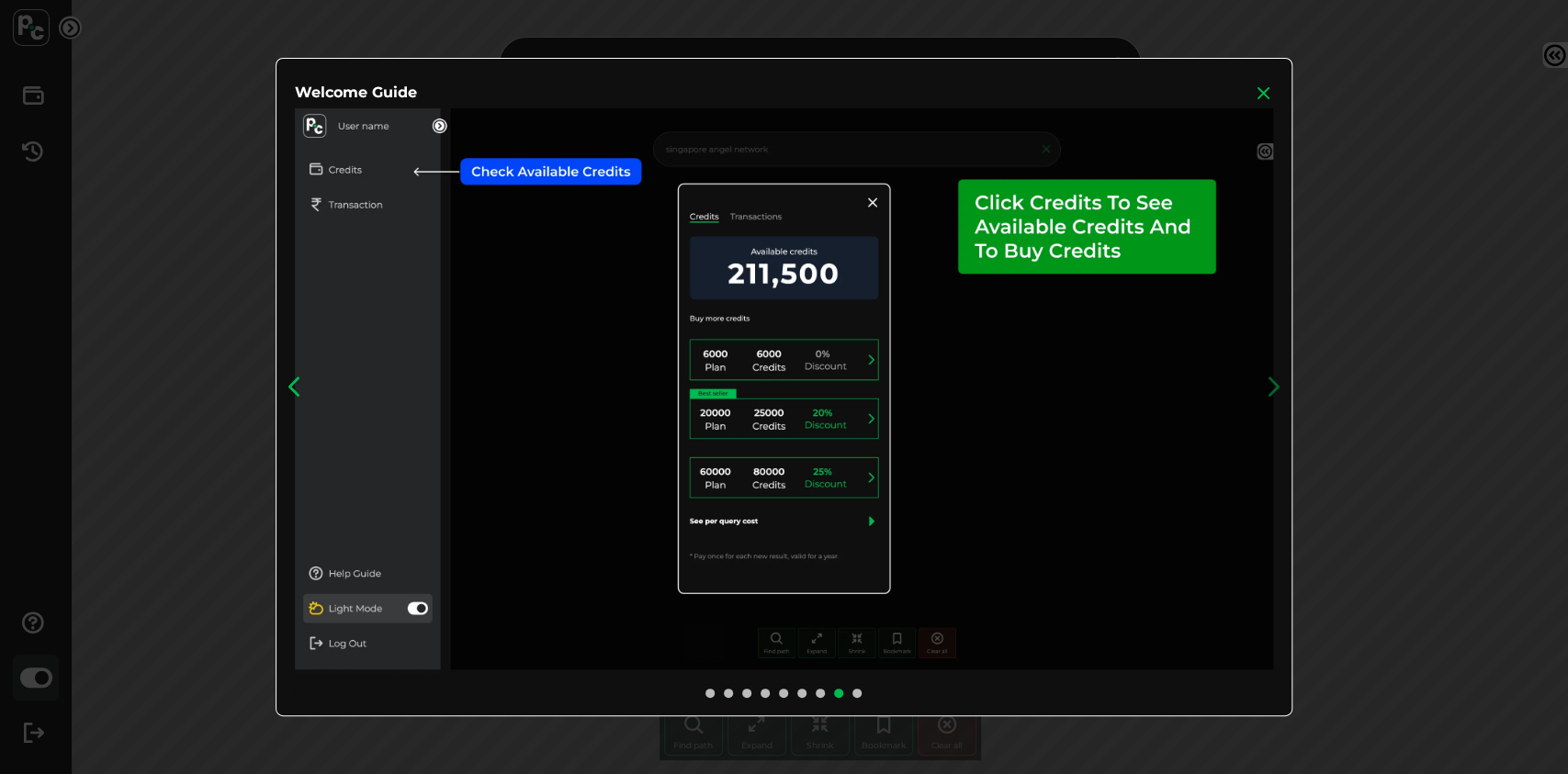 click at bounding box center (295, 387) 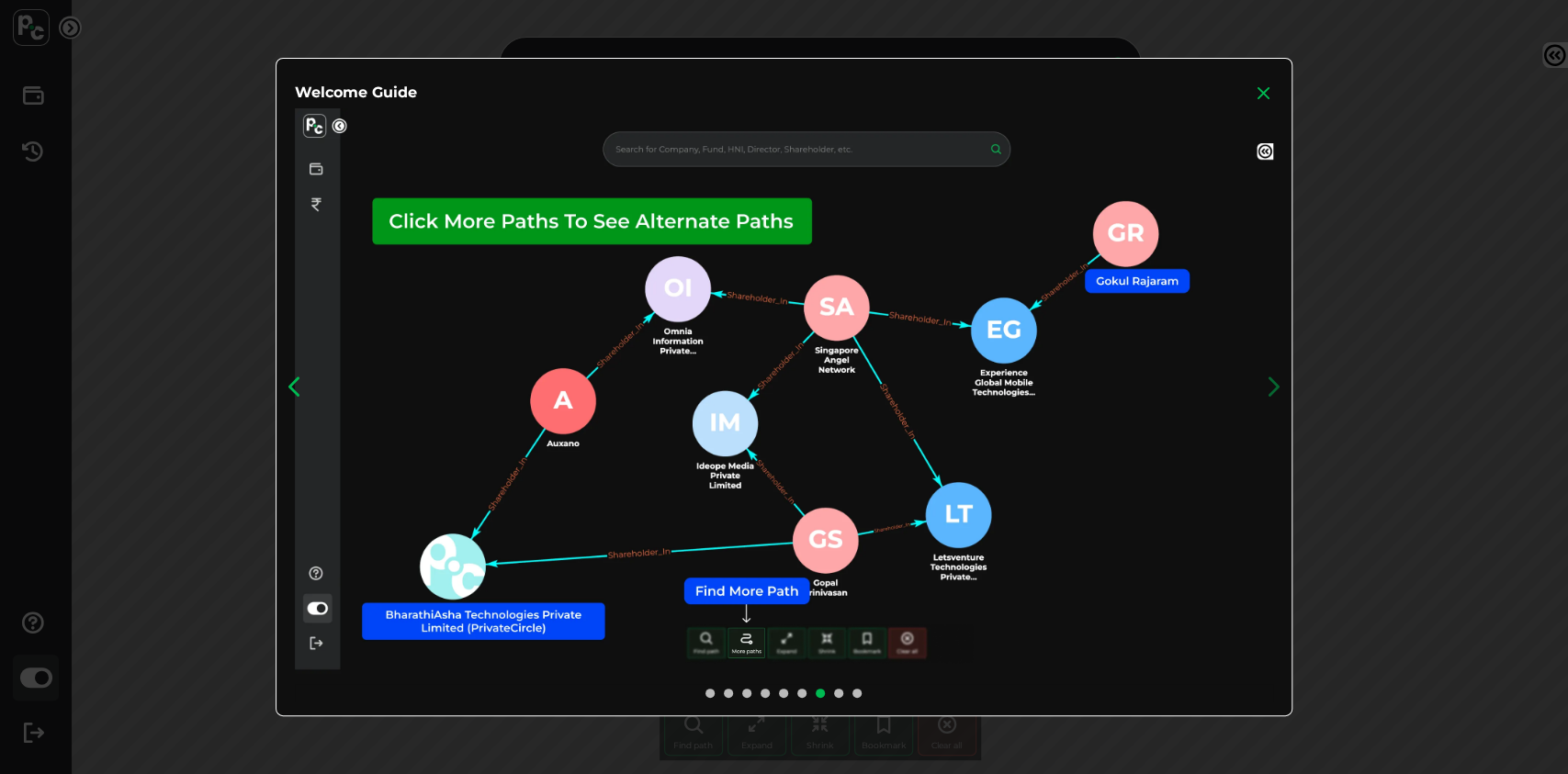 click at bounding box center [295, 387] 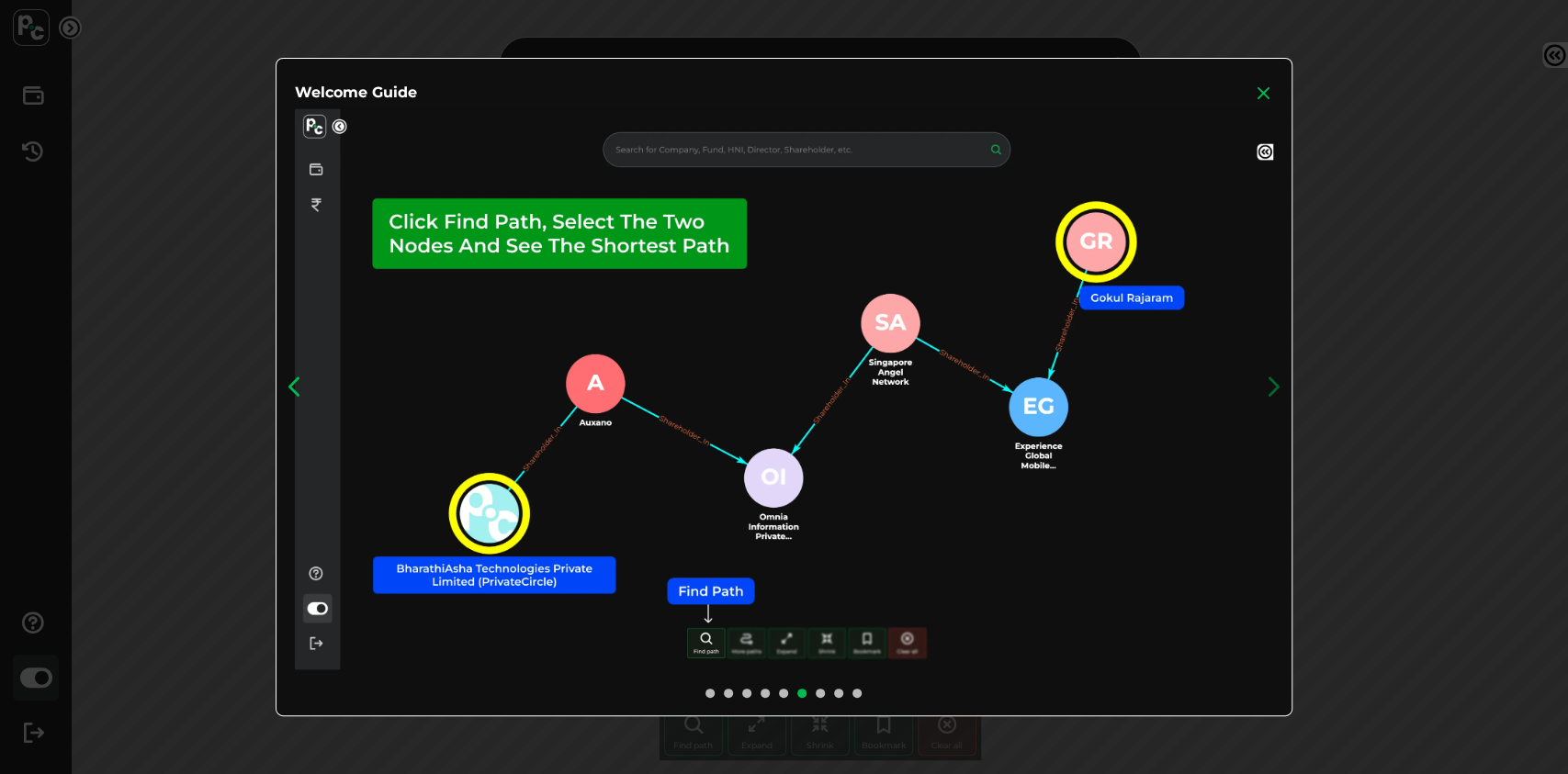 click at bounding box center [295, 387] 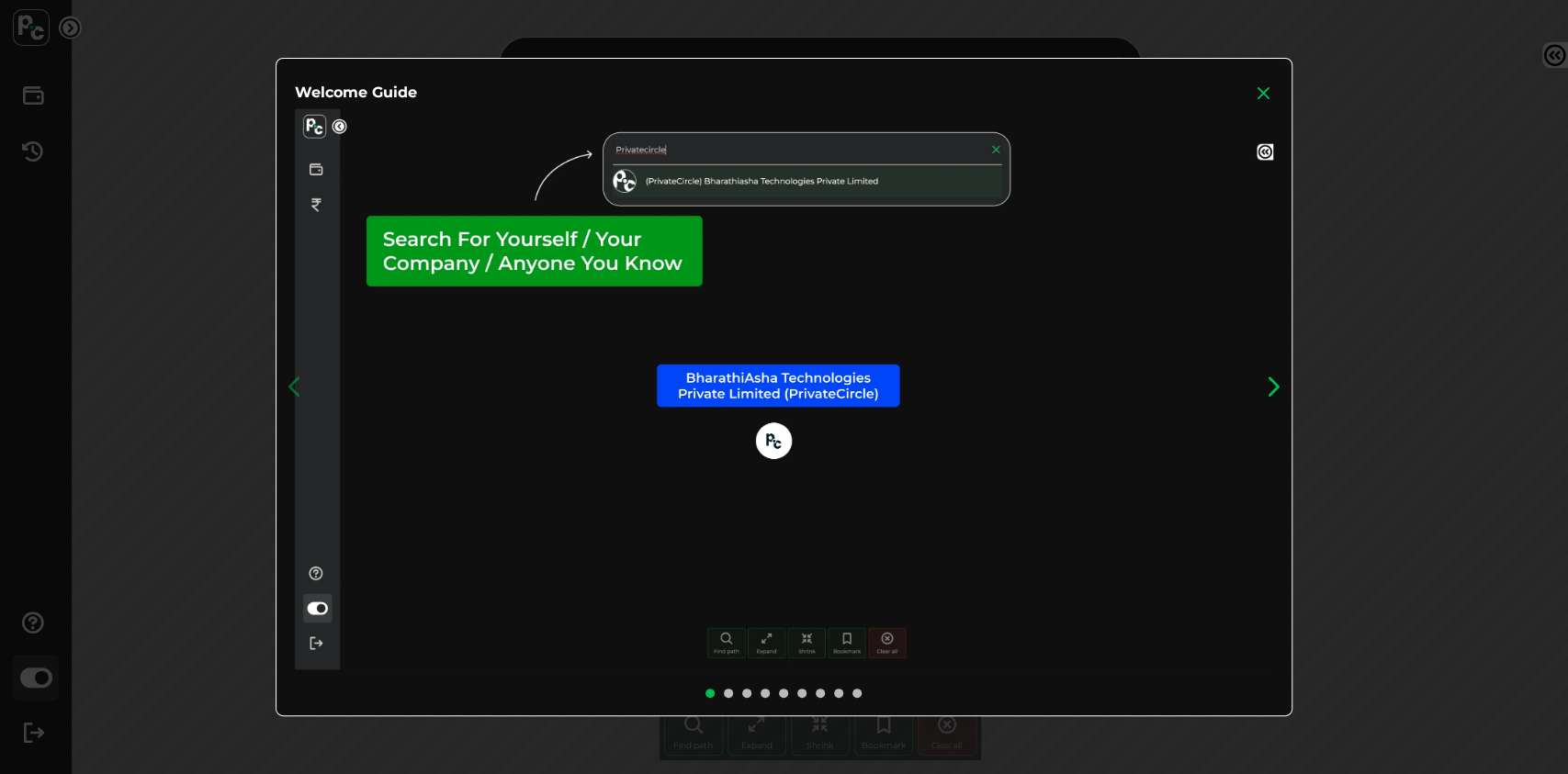 click at bounding box center (1273, 387) 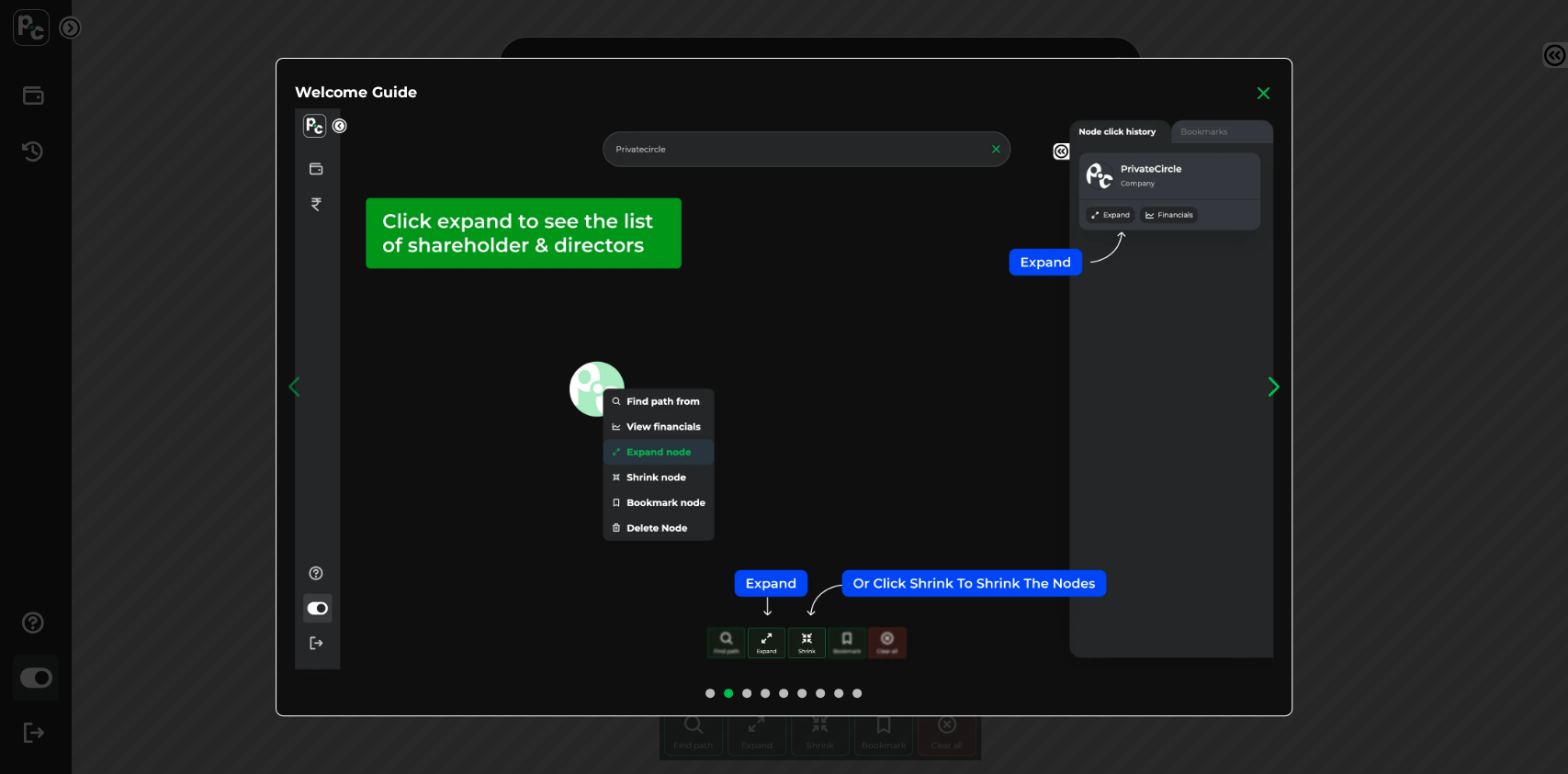click at bounding box center [1273, 387] 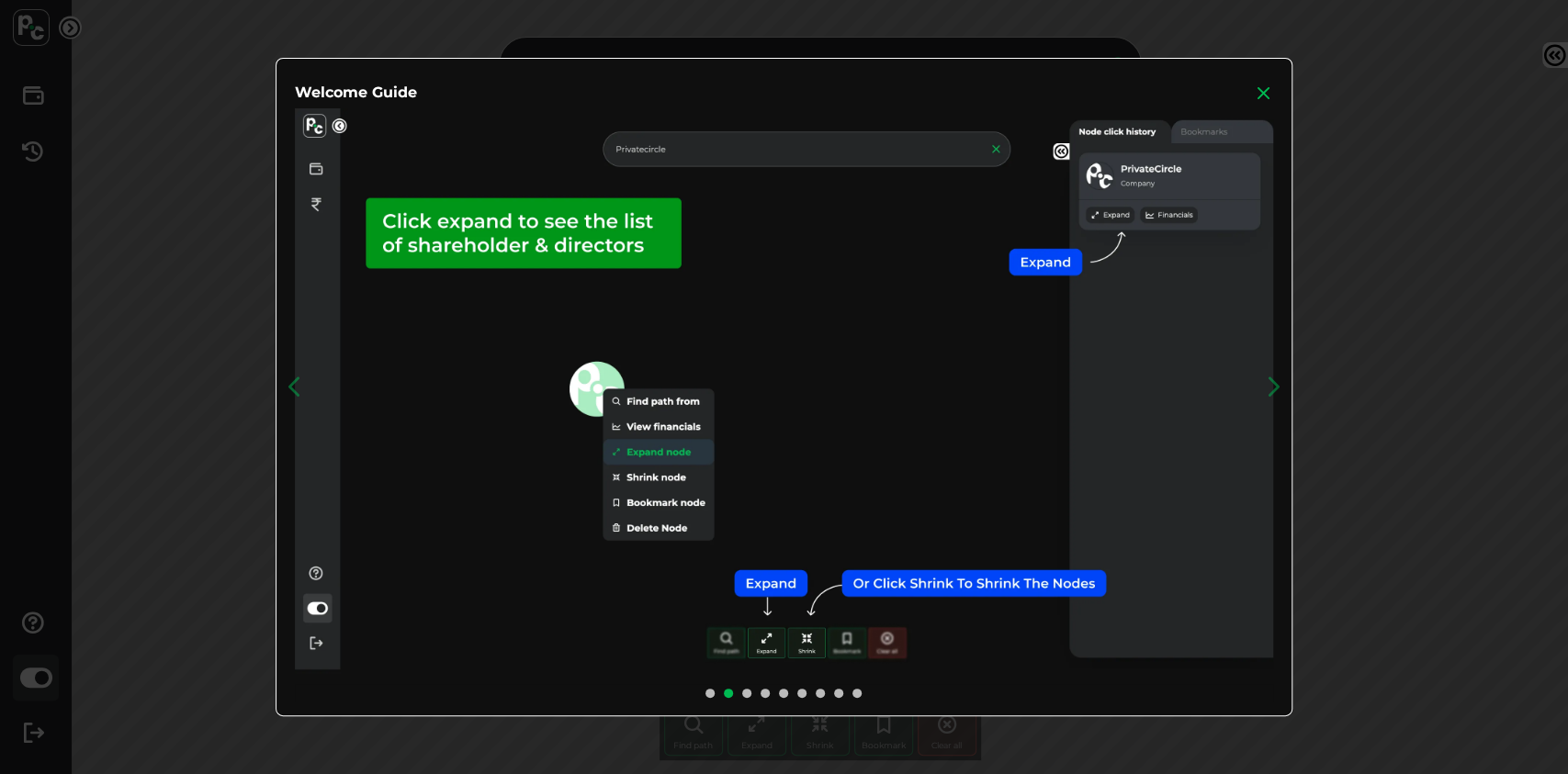 click on "Welcome Guide
Previous
Next
Play
Pause" at bounding box center [784, 387] 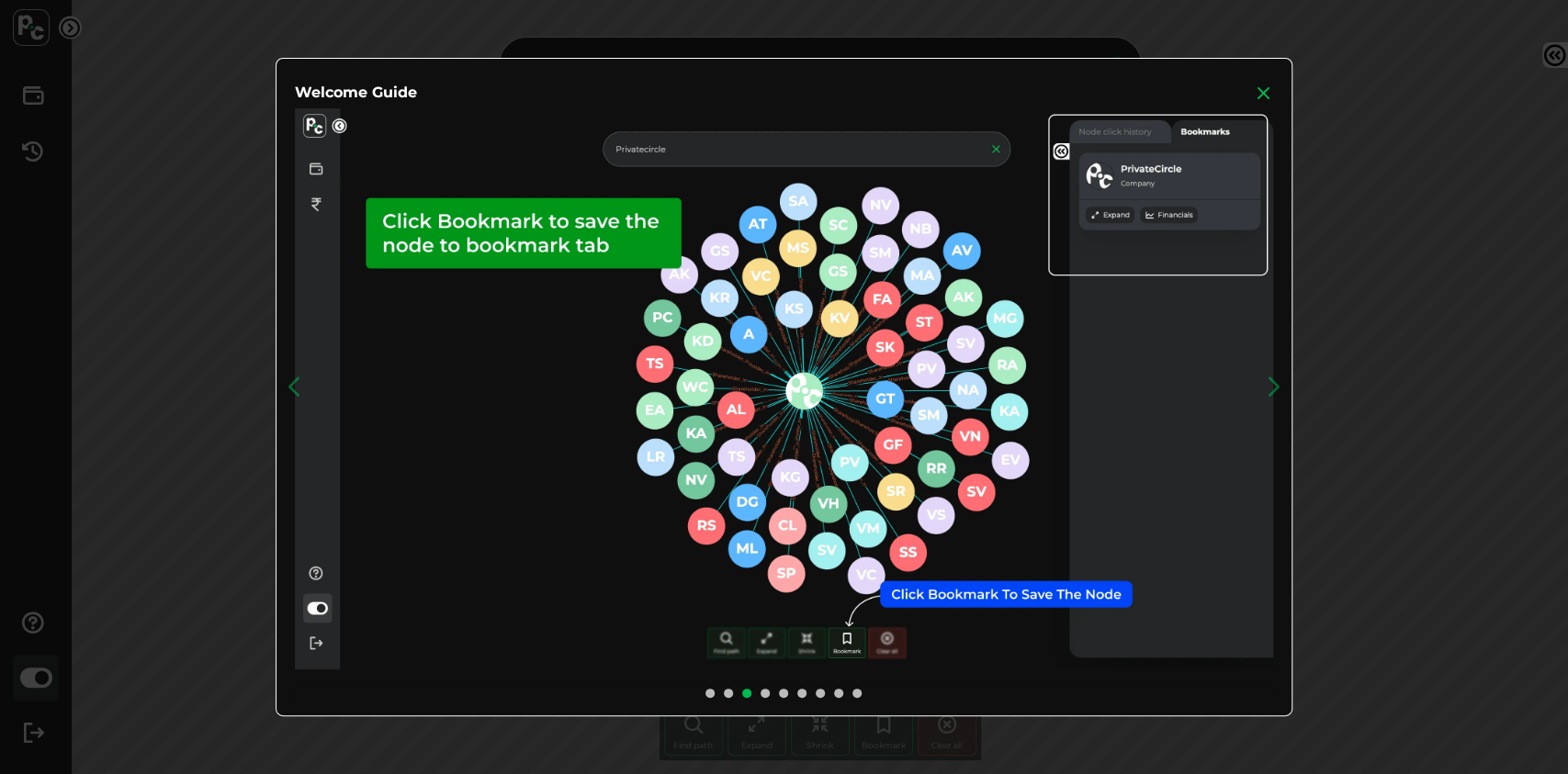 click at bounding box center (1264, 93) 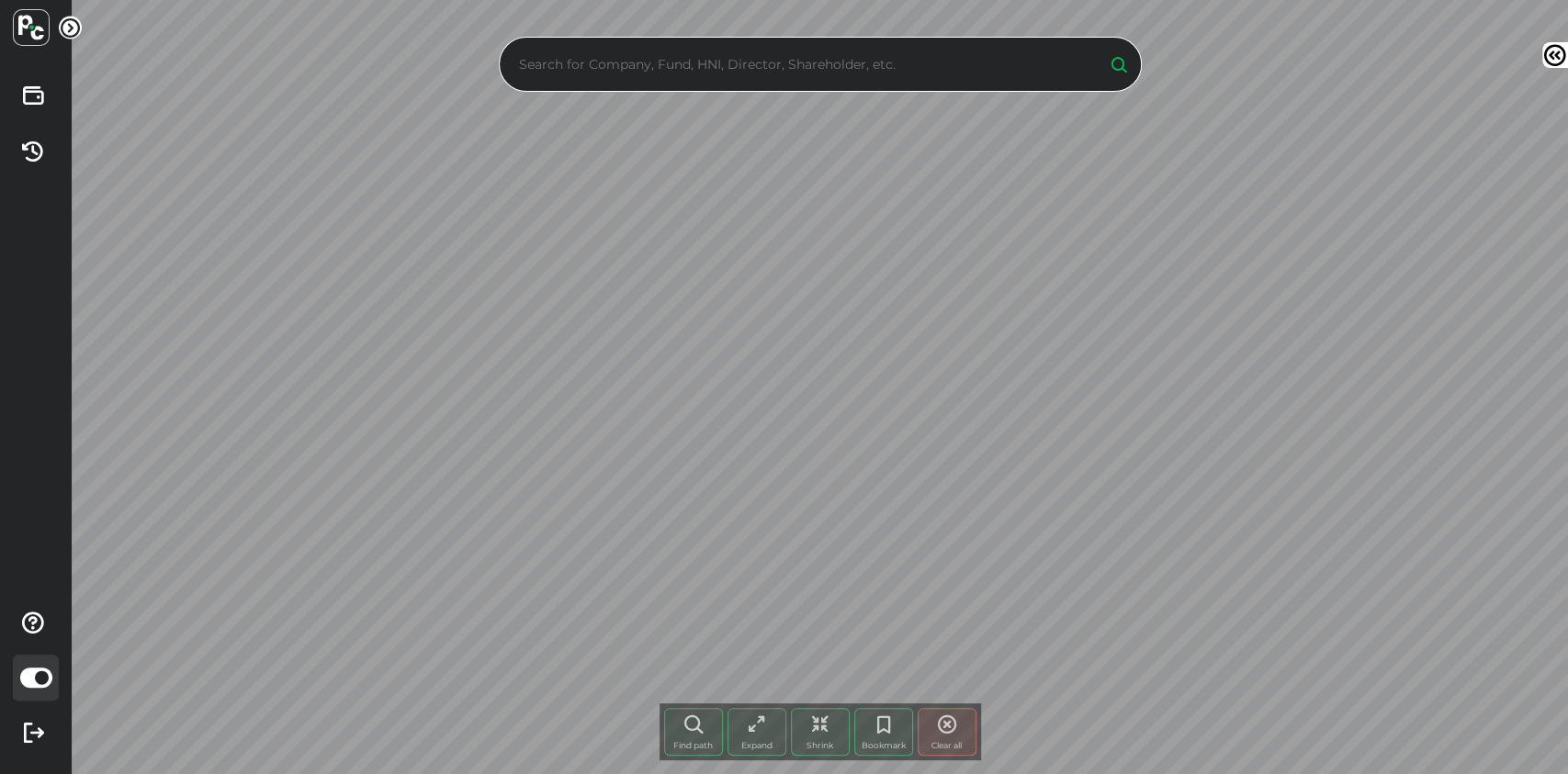 click at bounding box center (803, 64) 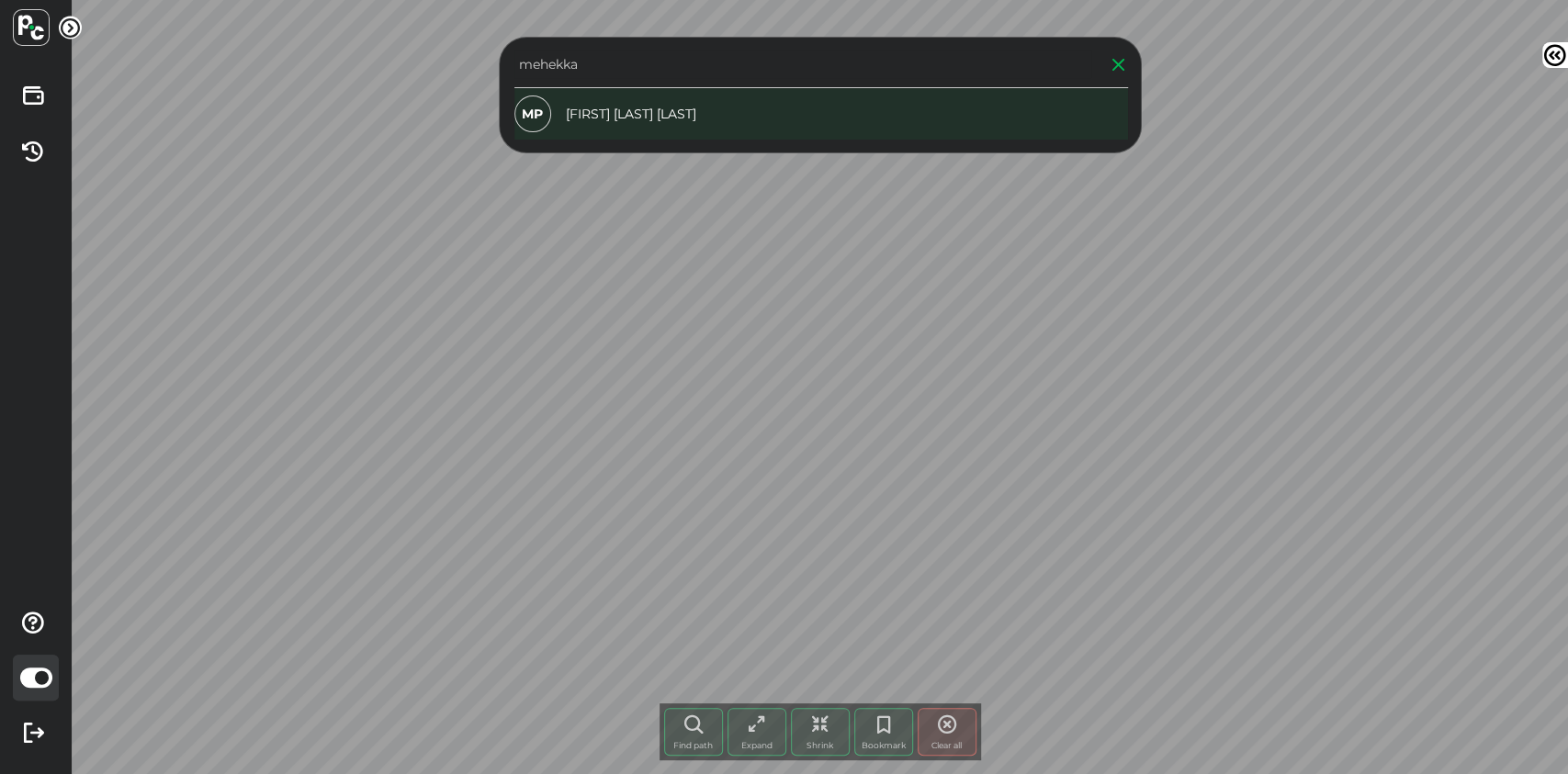 click on "MP Mehekka Pawan Oberai" at bounding box center (821, 114) 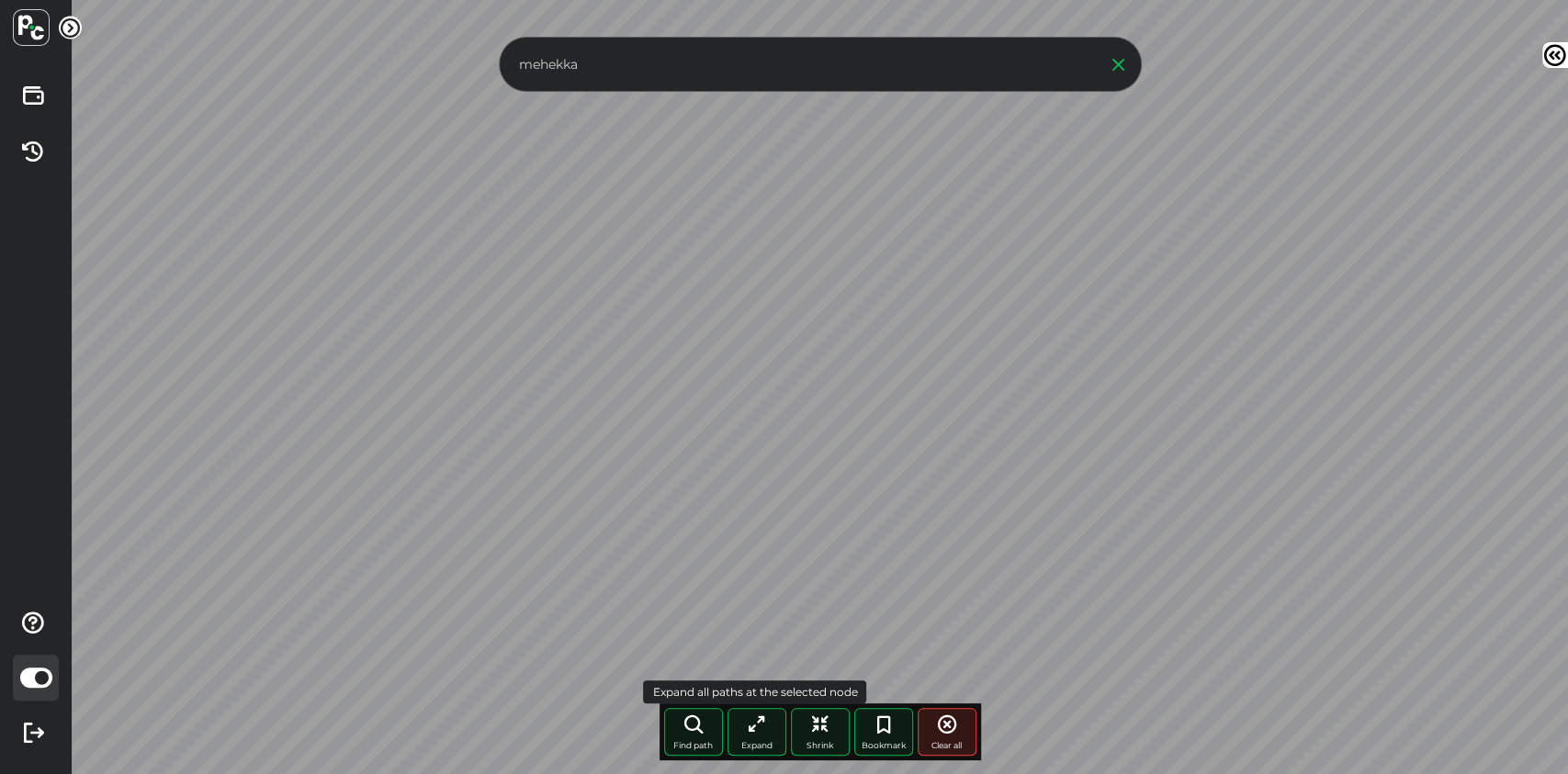 click at bounding box center [757, 724] 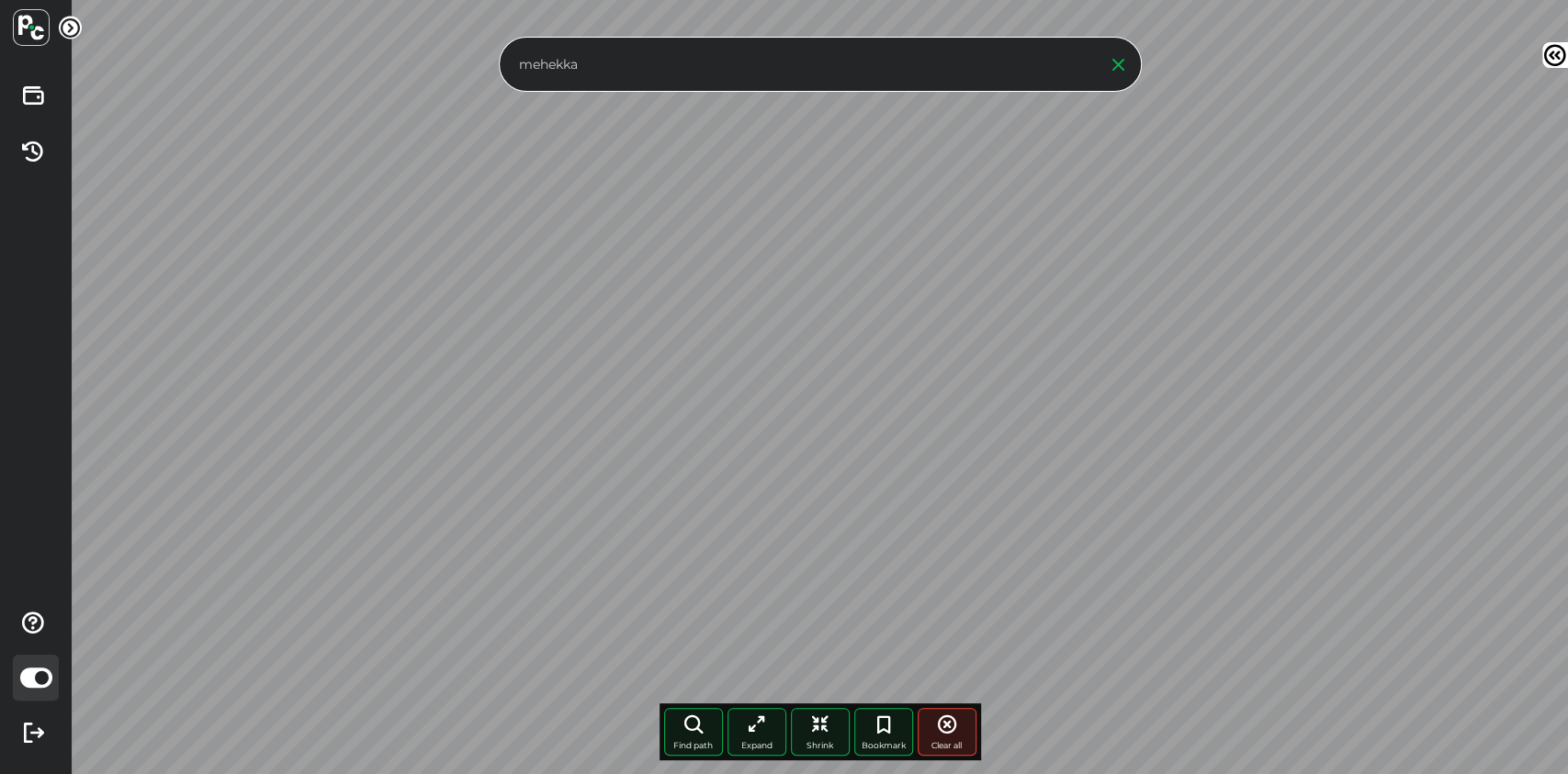 click on "mehekka
Find path
More paths
Expand
Shrink
Bookmark
Clear all
Node click history
No history available.
Bookmarks" at bounding box center (819, 387) 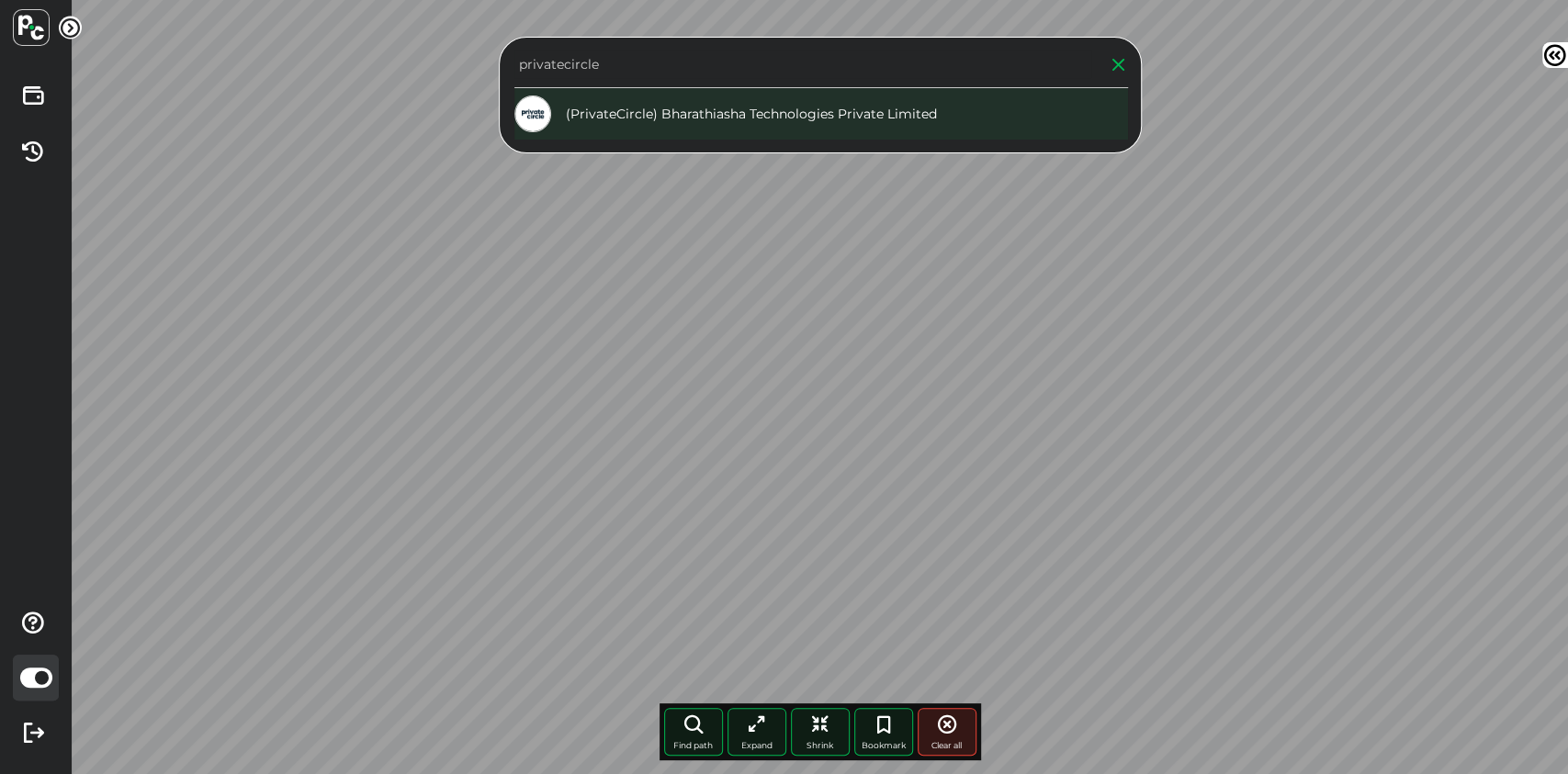 type on "privatecircle" 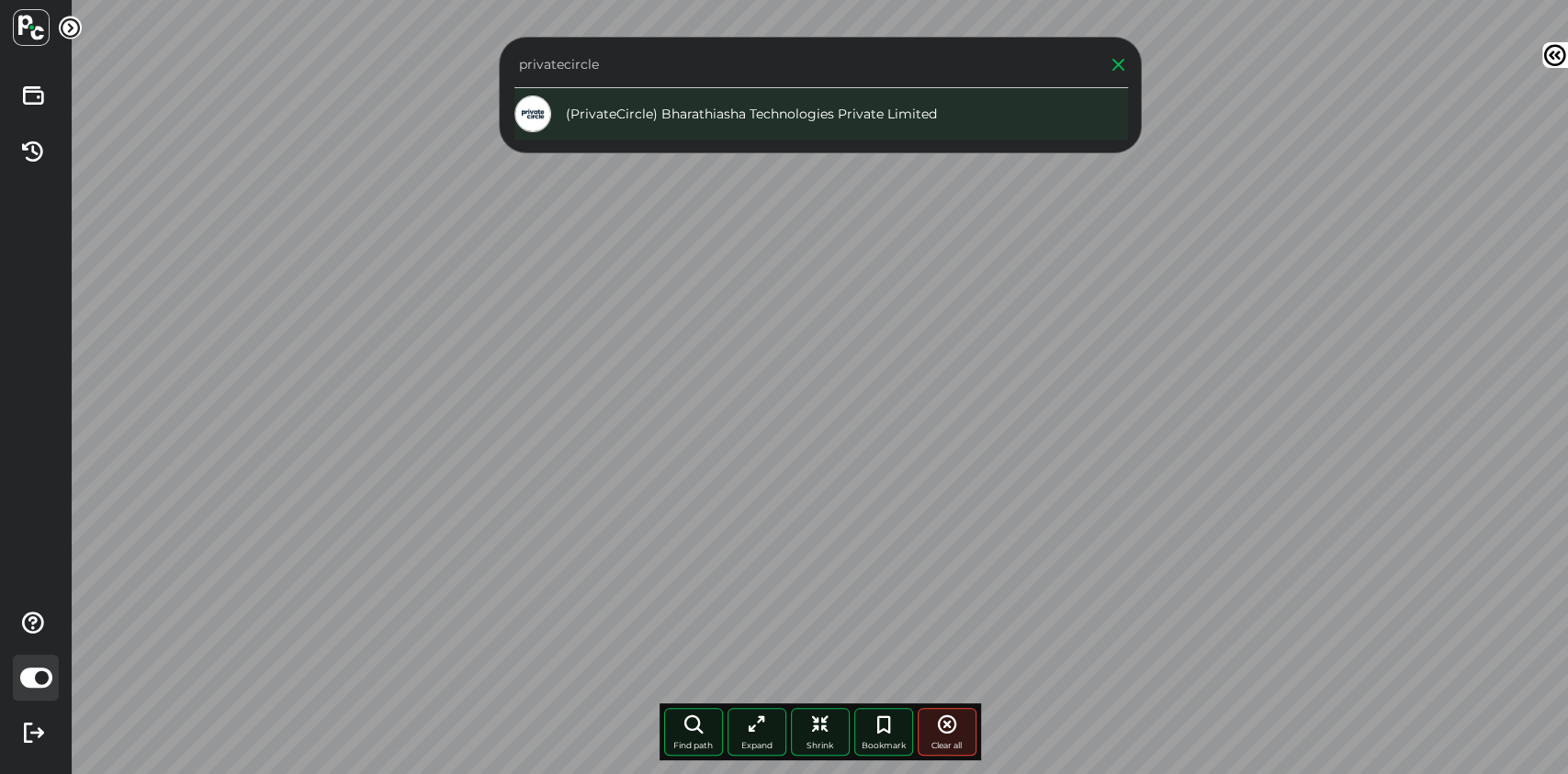 click on "(PrivateCircle) Bharathiasha Technologies Private Limited" at bounding box center (821, 114) 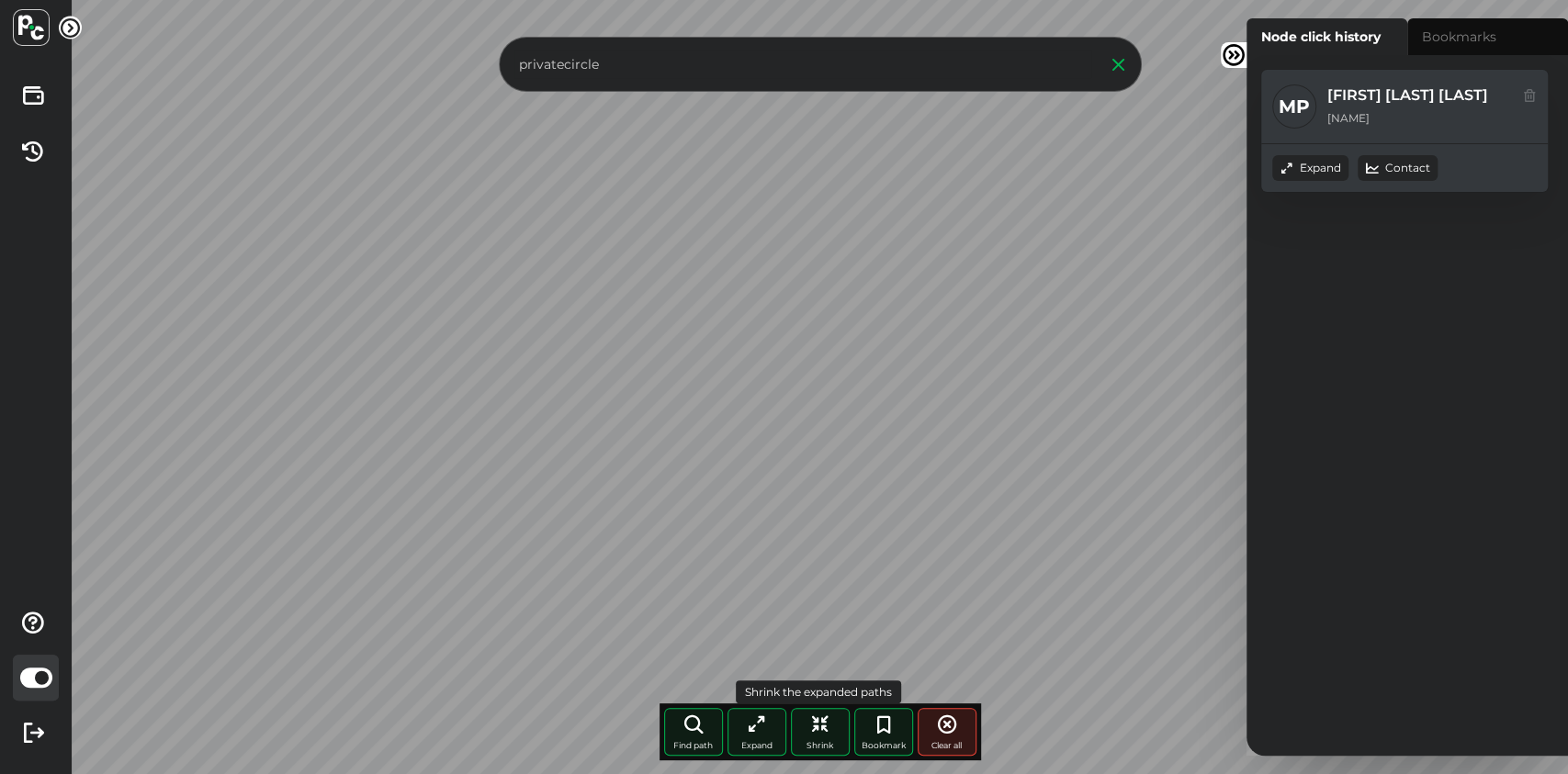 click at bounding box center (820, 724) 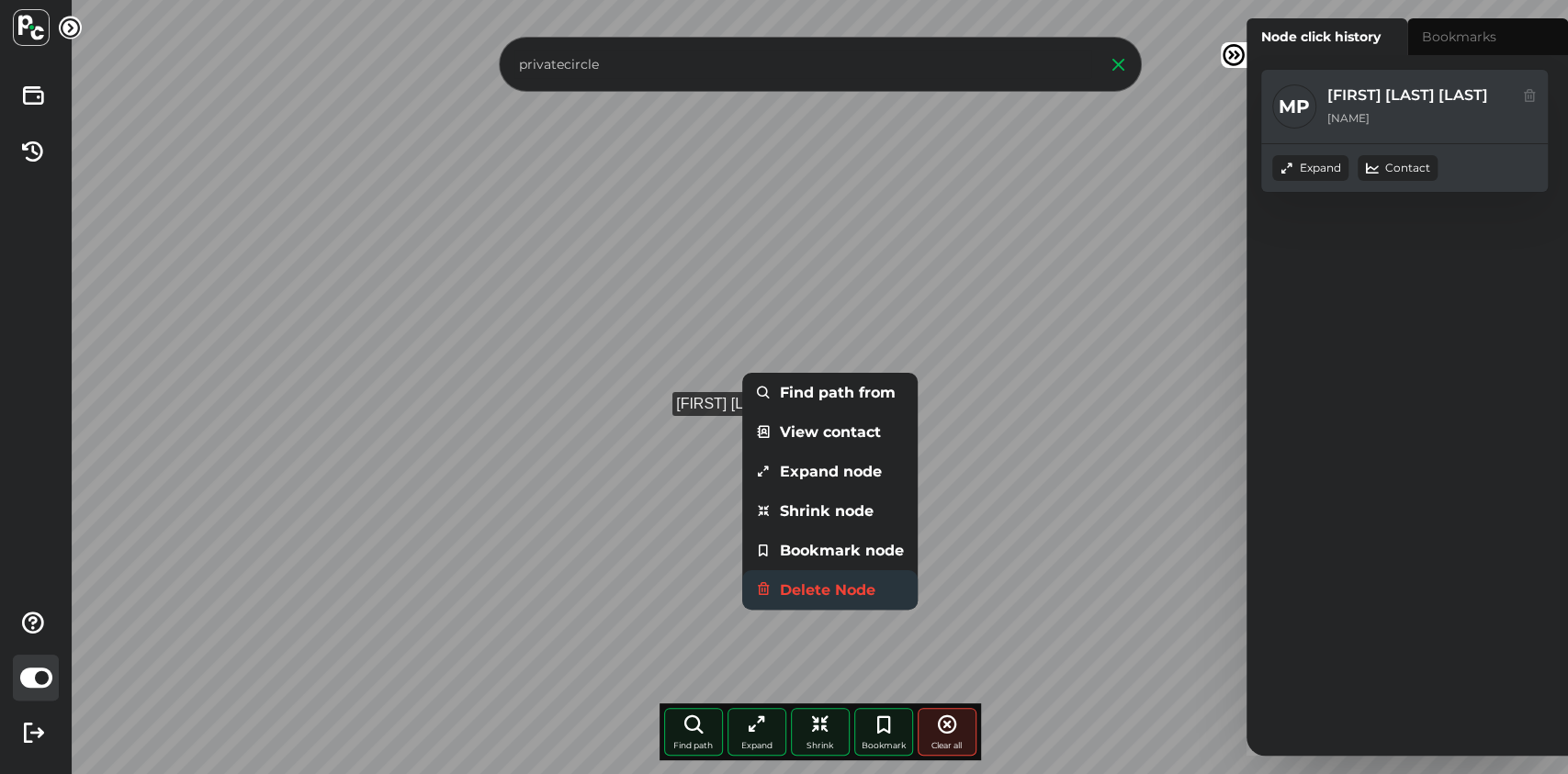 click on "Delete Node" at bounding box center [829, 589] 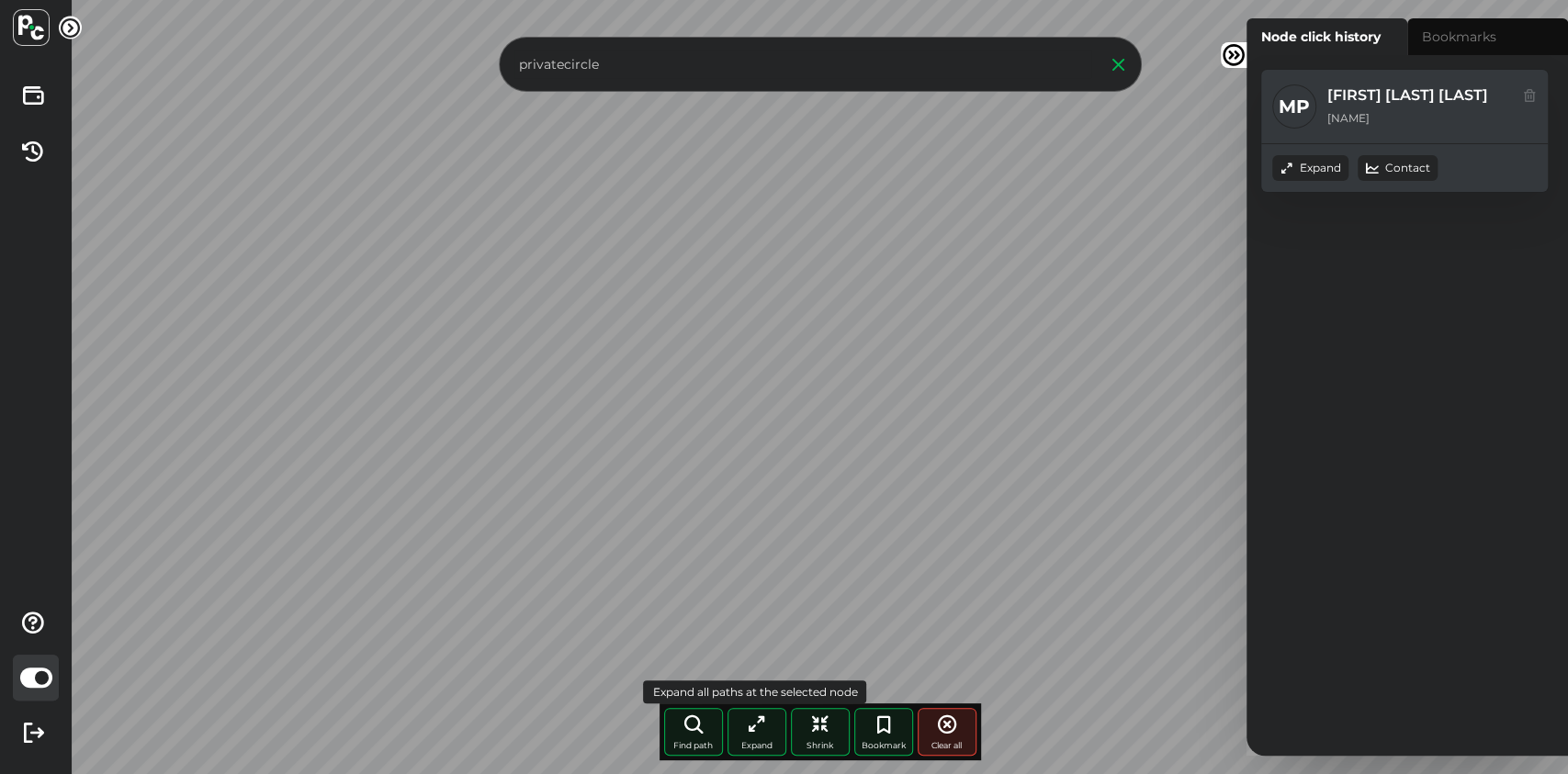 click at bounding box center [757, 724] 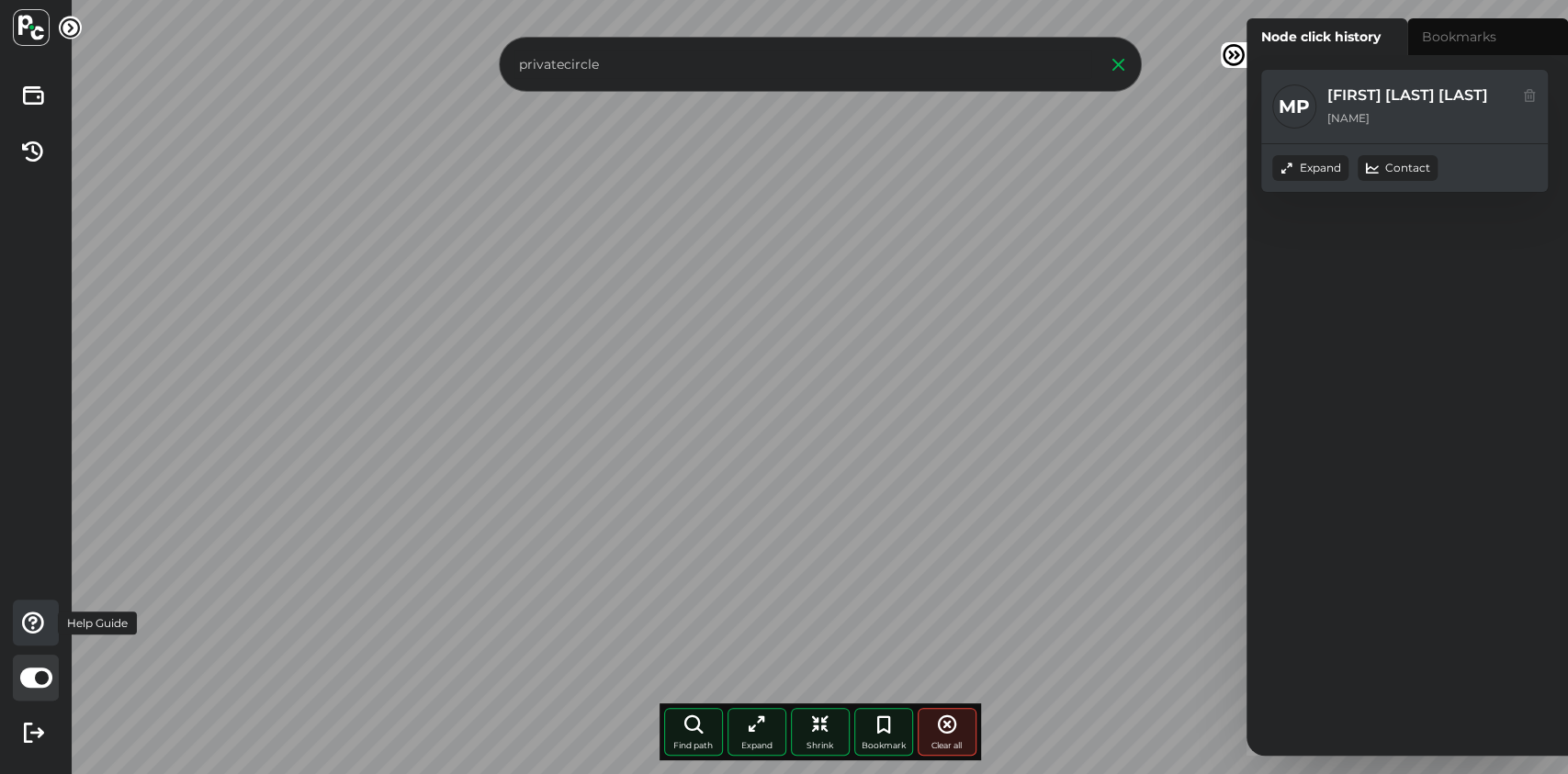 click at bounding box center (33, 623) 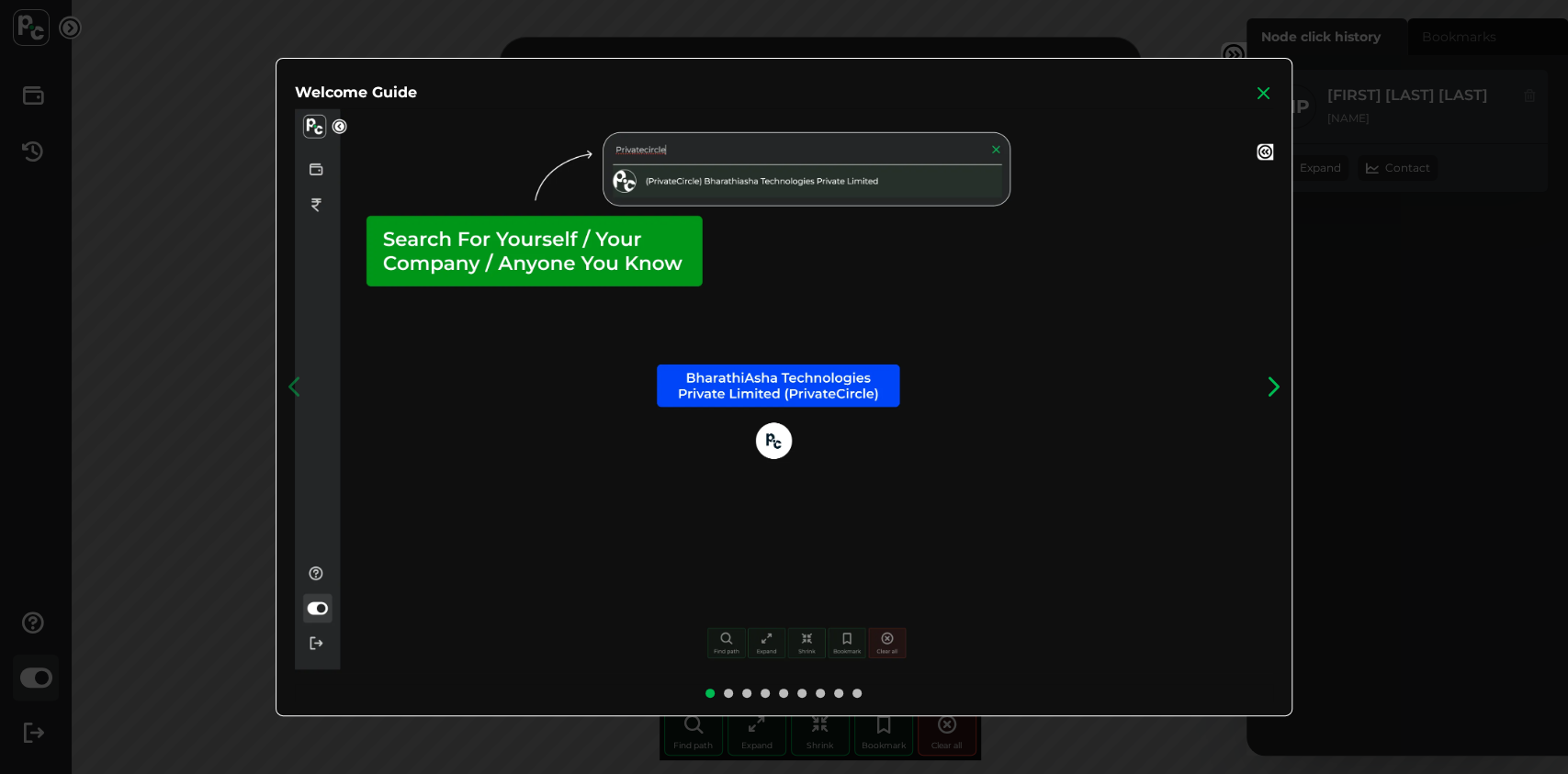 click at bounding box center [1273, 387] 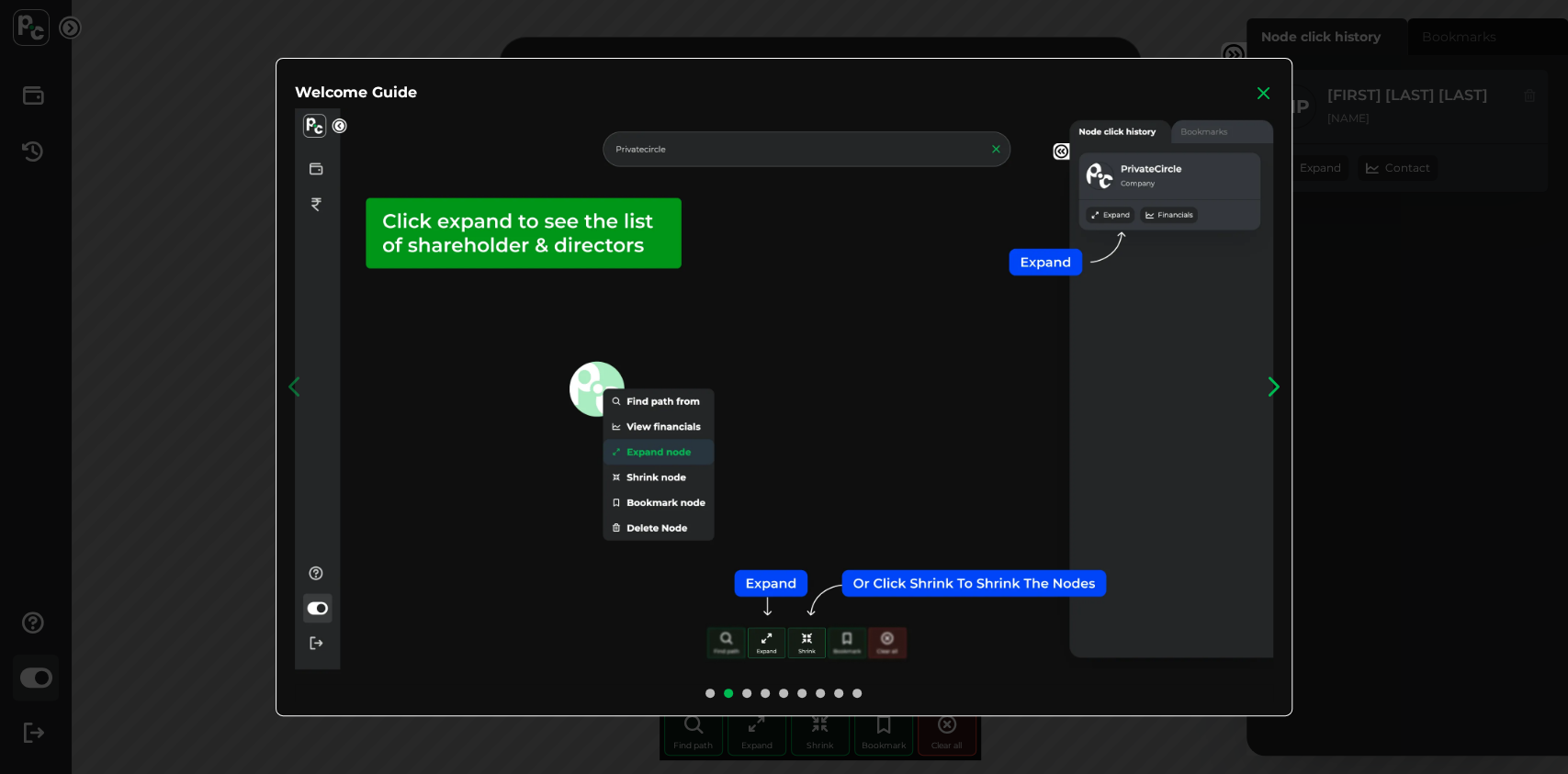 click at bounding box center (1273, 387) 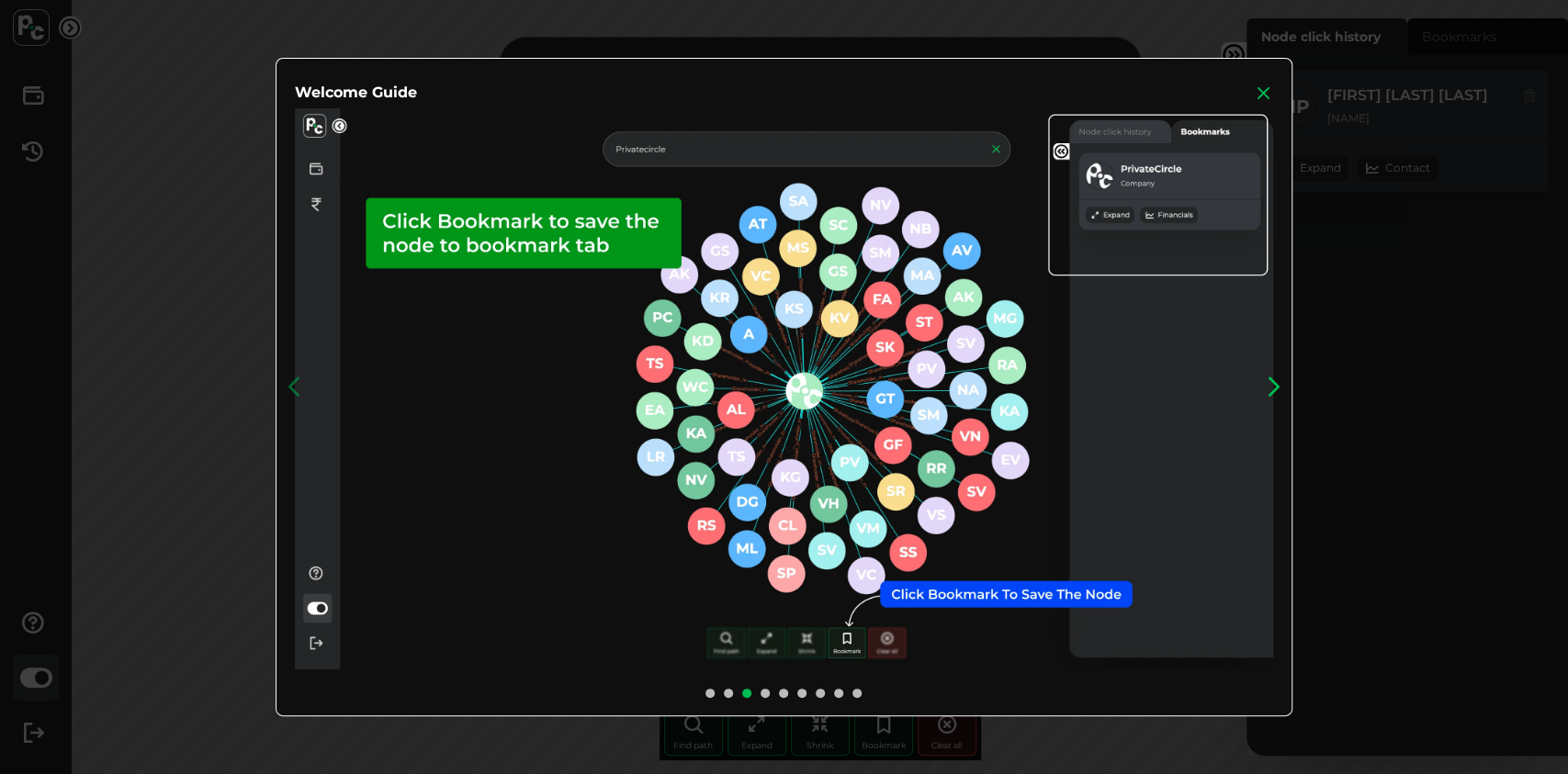 click at bounding box center (1273, 387) 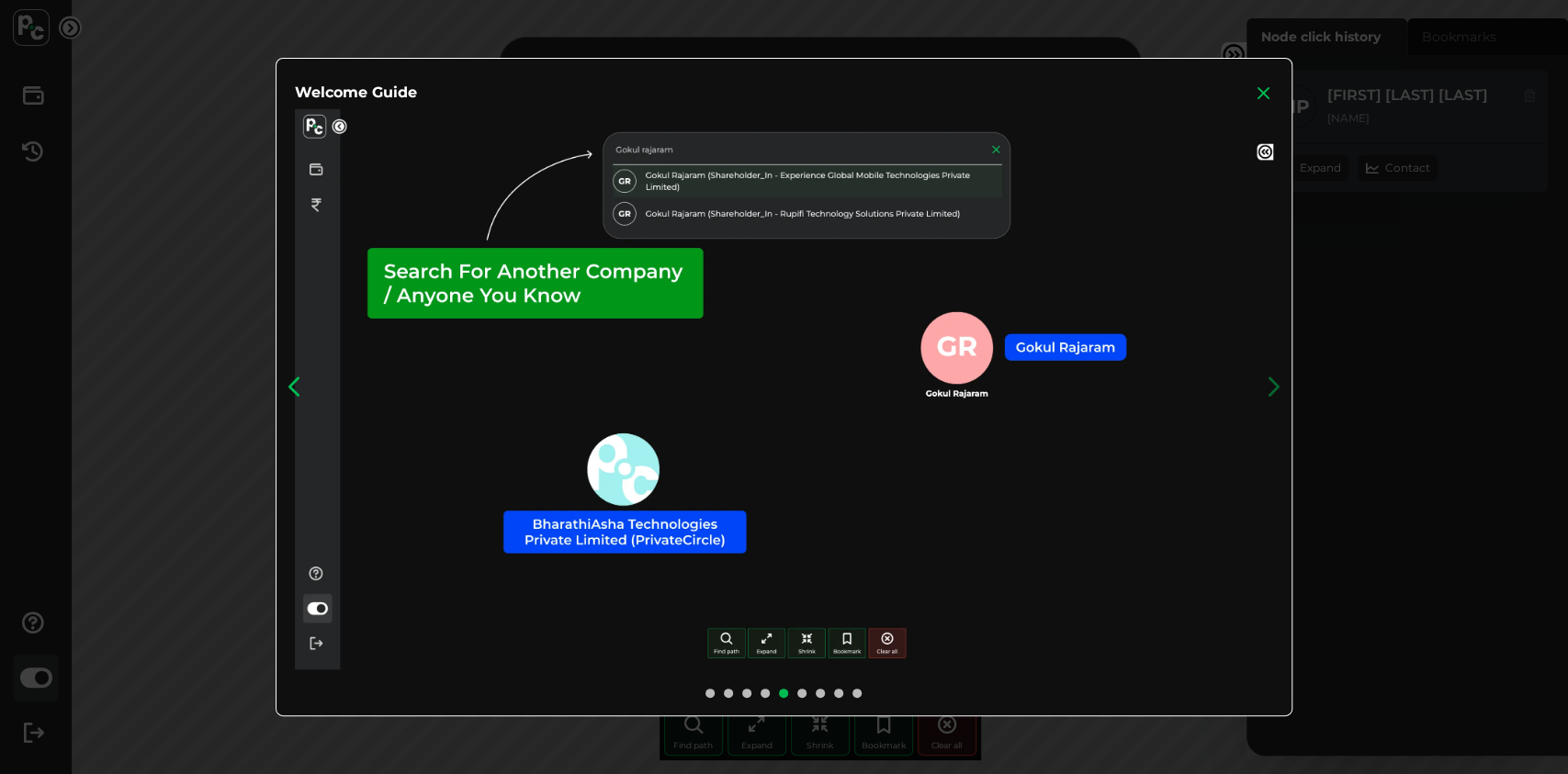 click at bounding box center (295, 387) 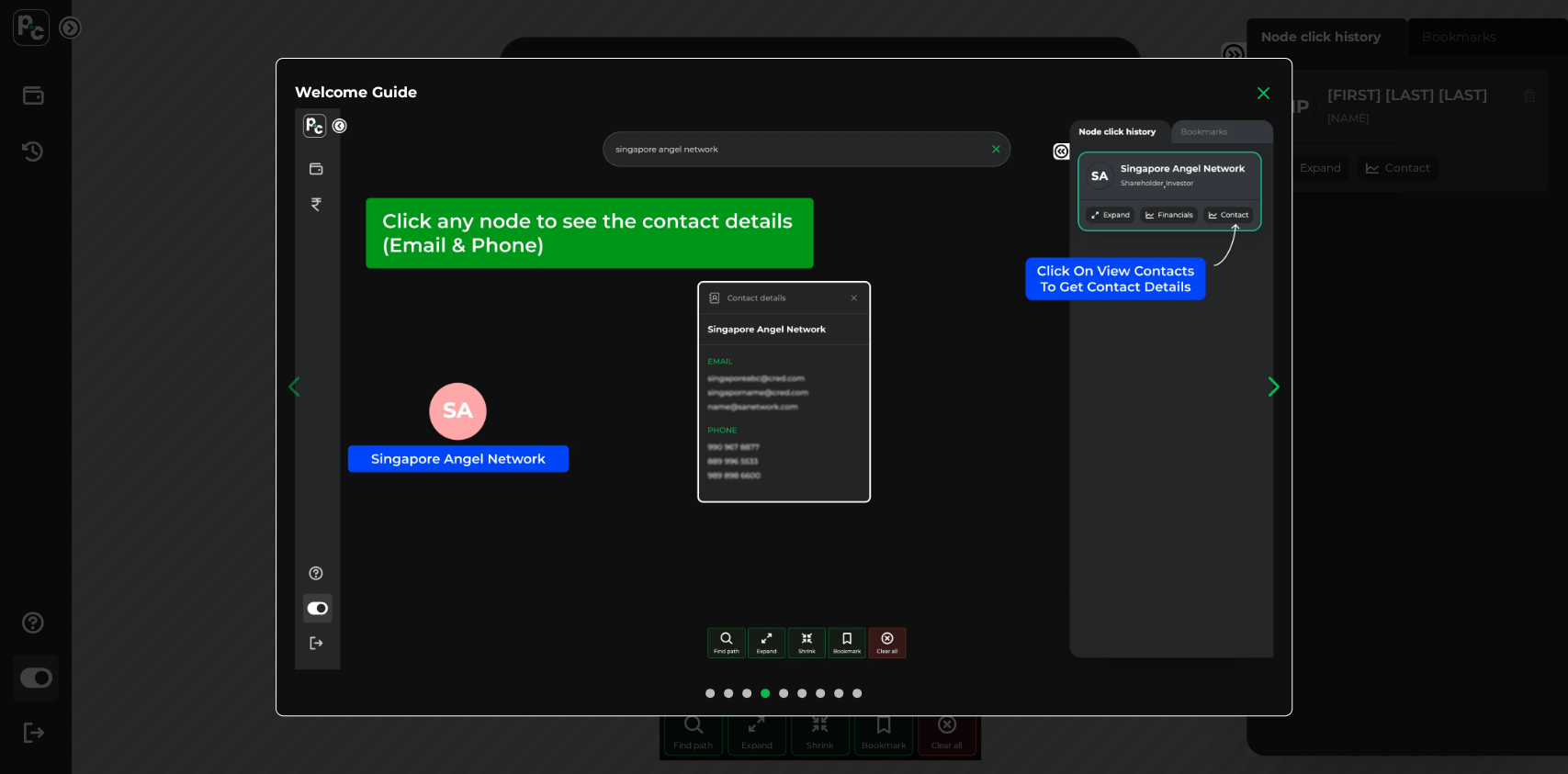 click at bounding box center [1273, 387] 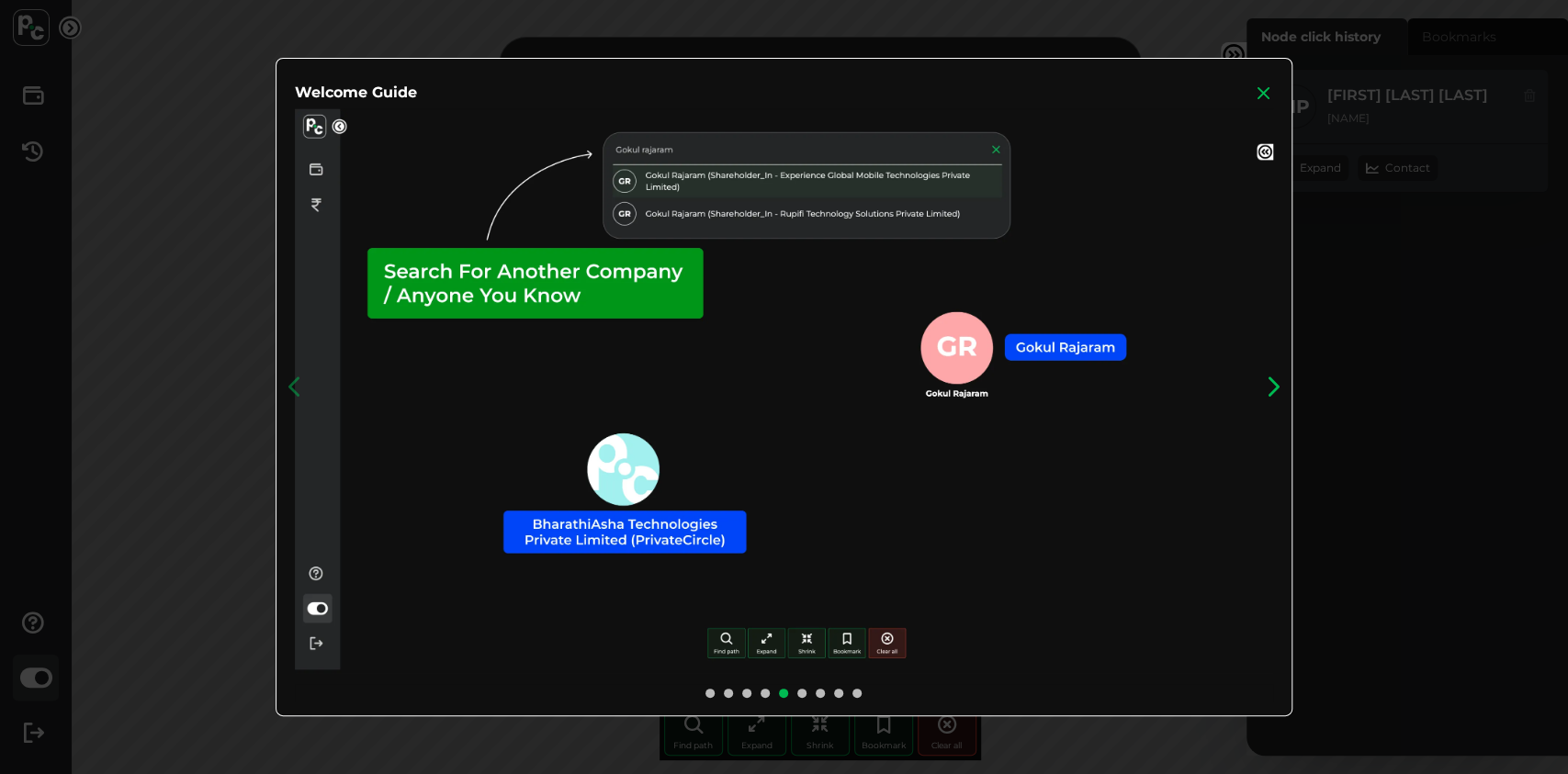 click at bounding box center (1273, 387) 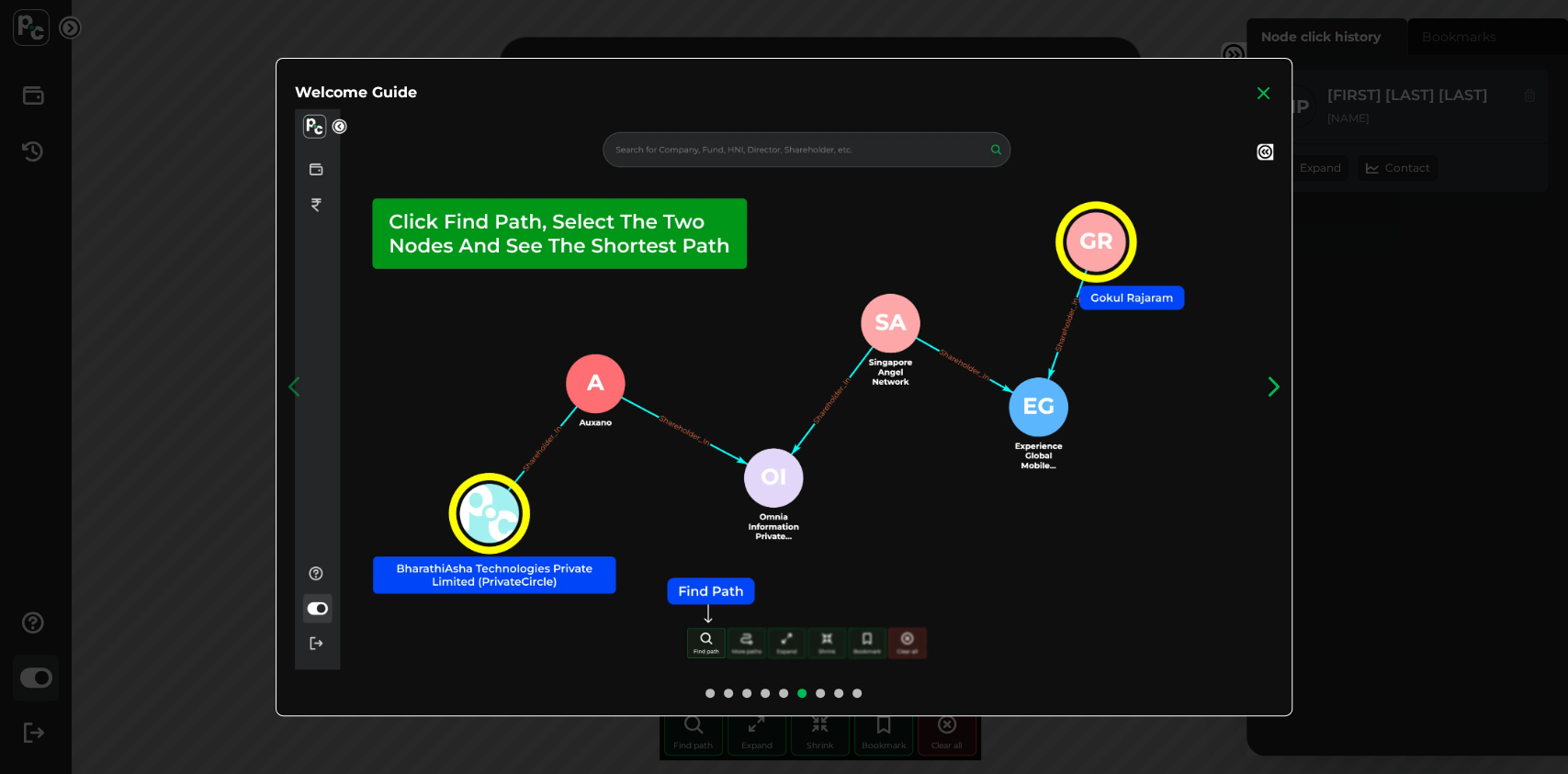 click at bounding box center [1273, 387] 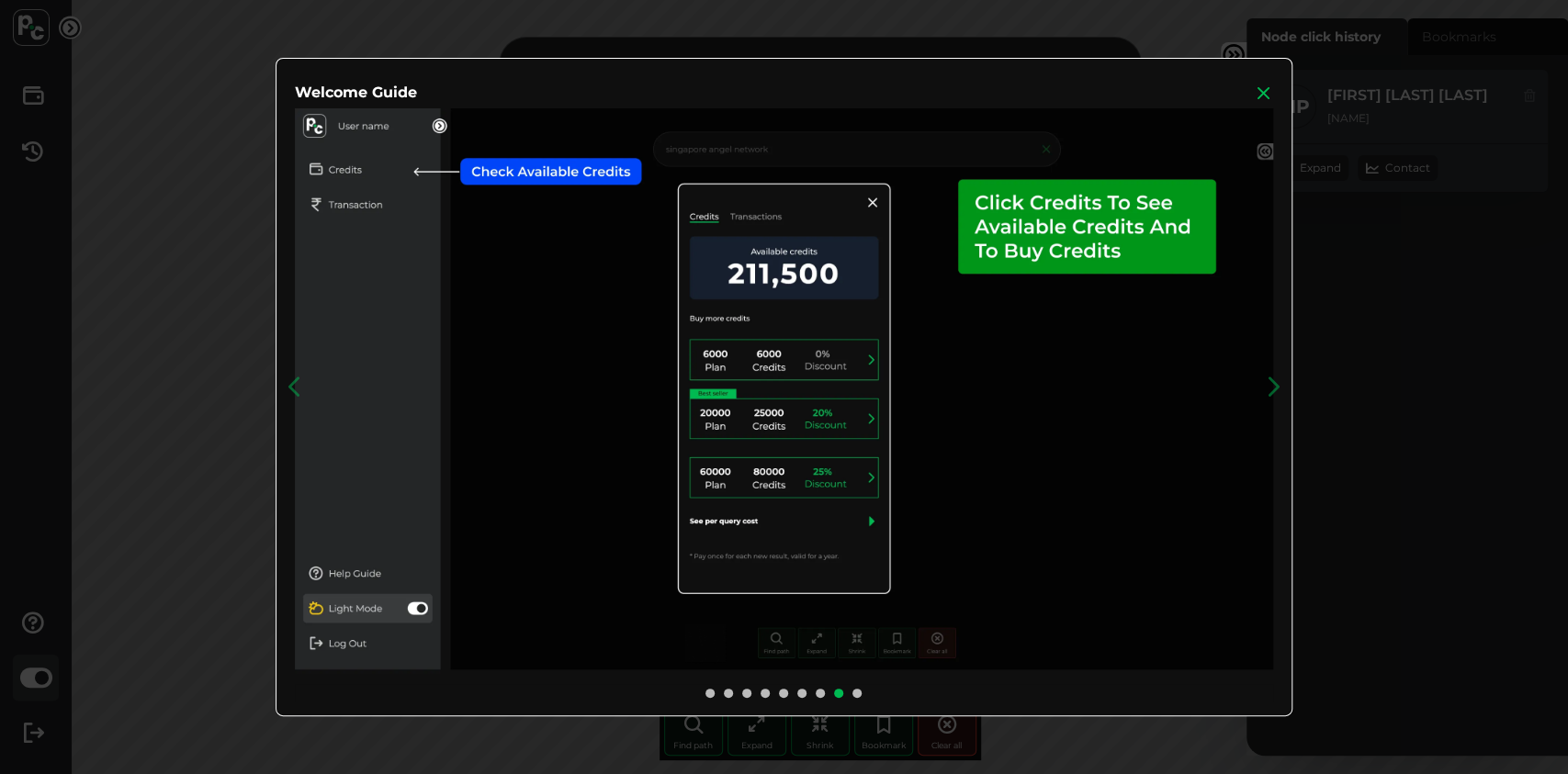 click at bounding box center [1264, 93] 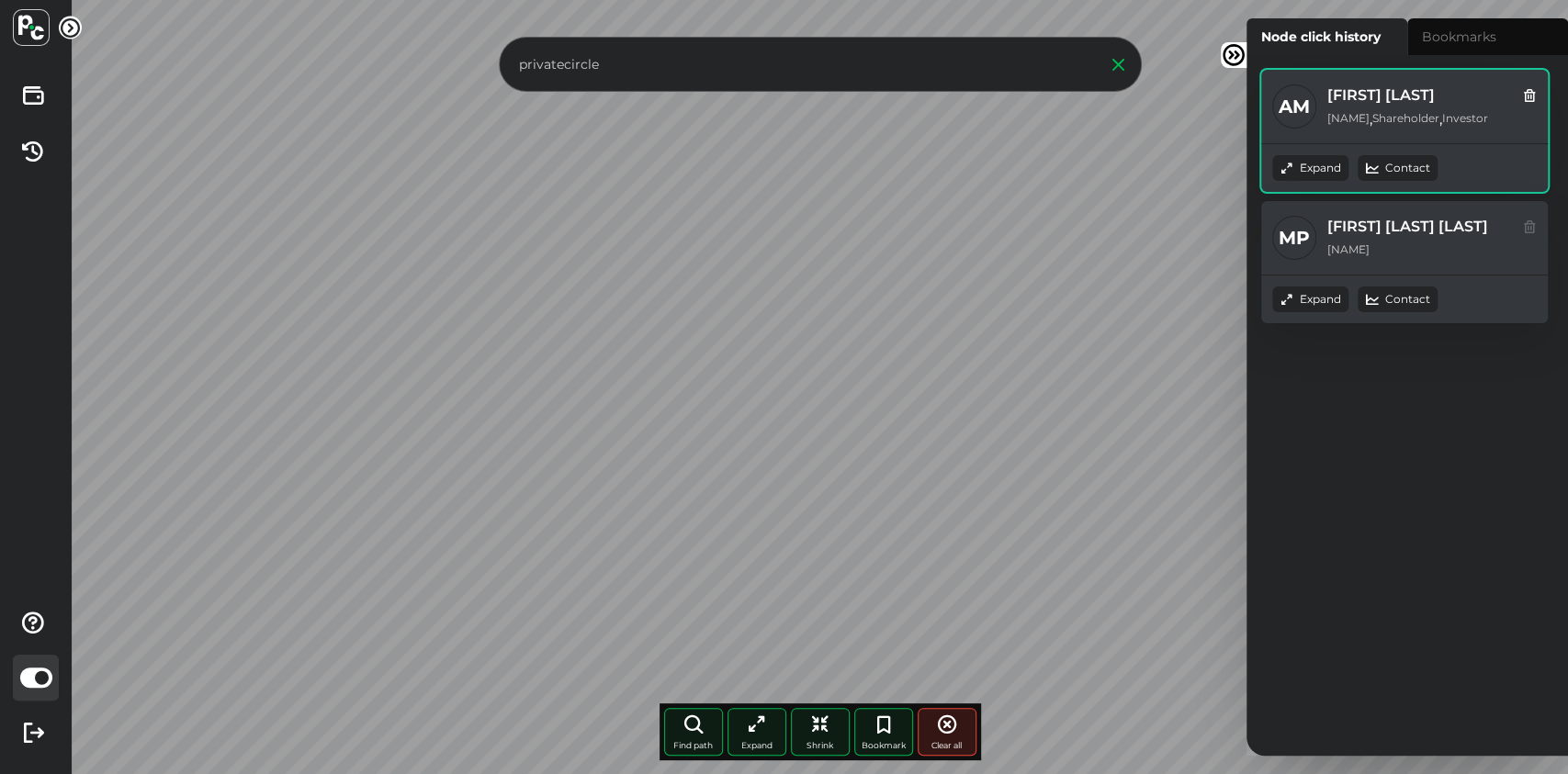 click on "Contact" at bounding box center (1397, 168) 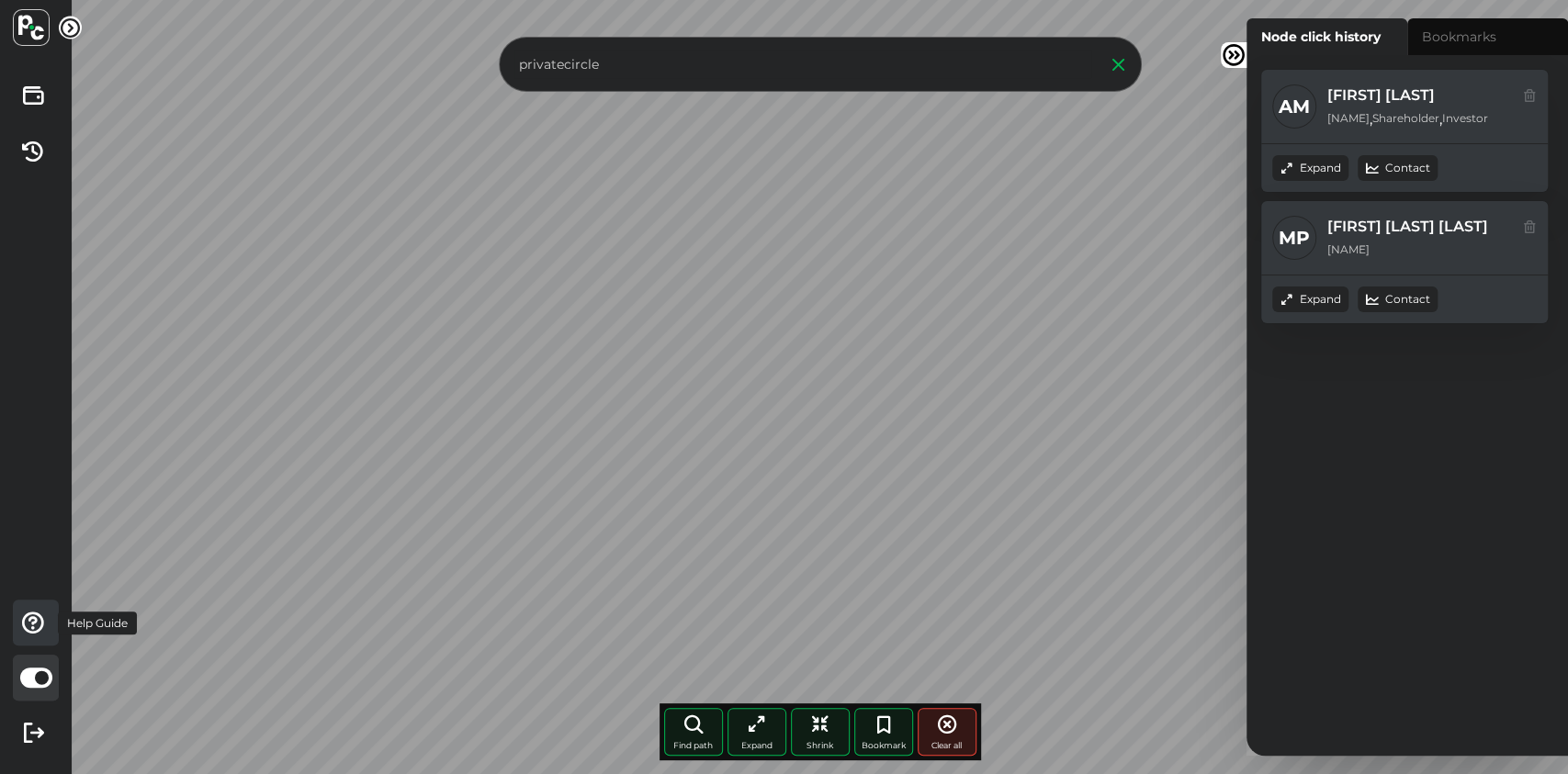 click at bounding box center [33, 623] 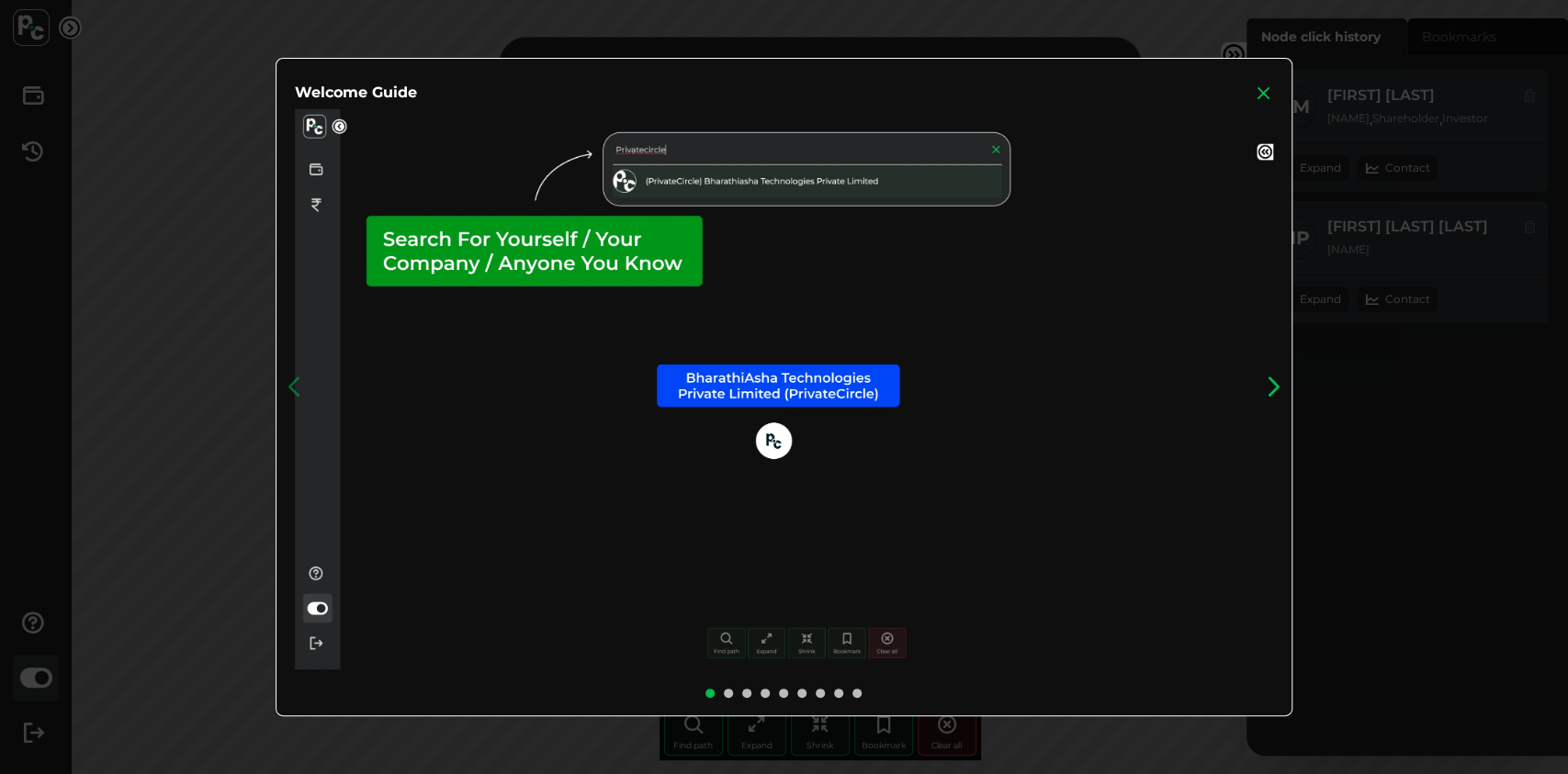 click at bounding box center (1273, 387) 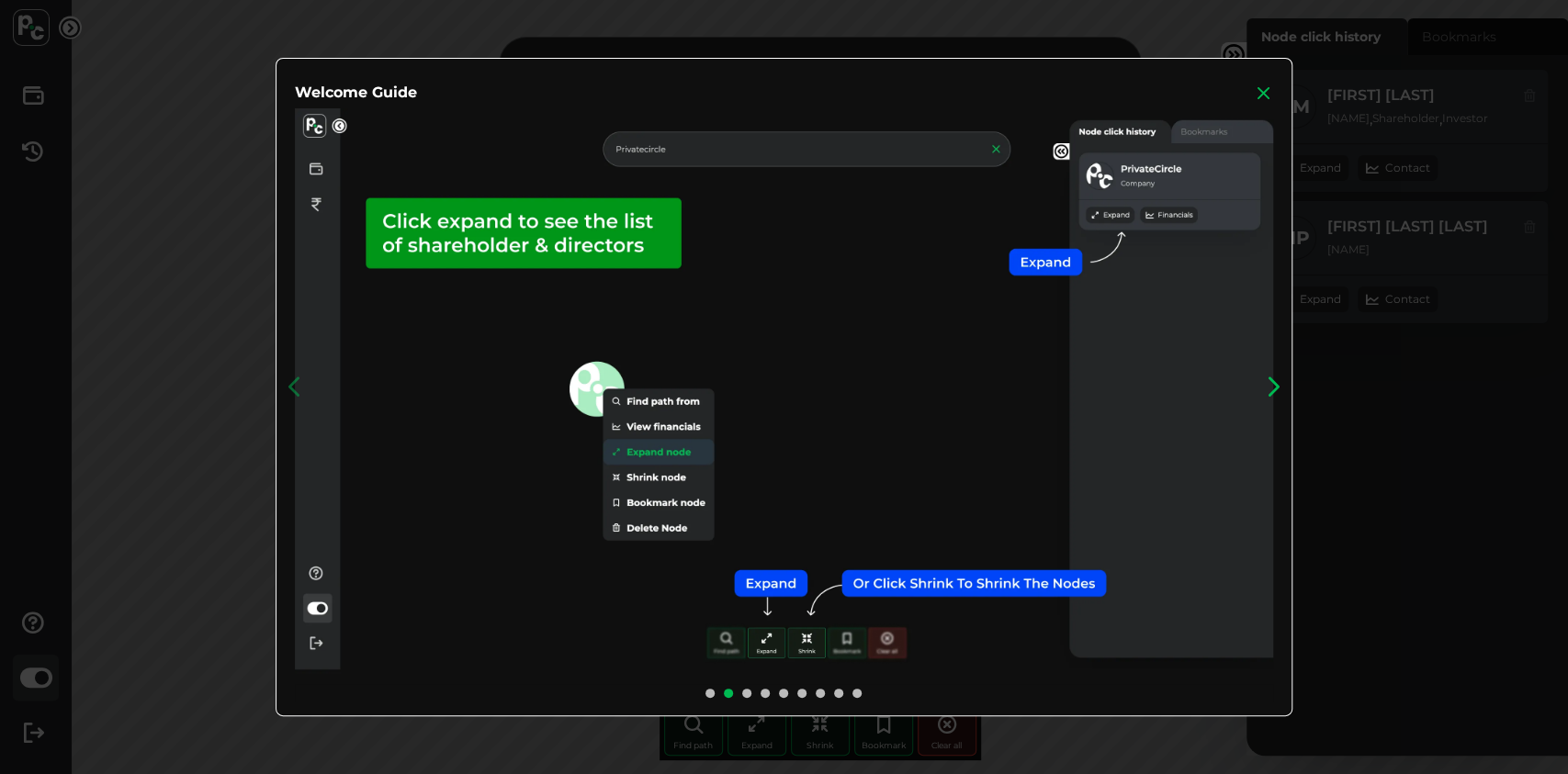 click at bounding box center [1273, 387] 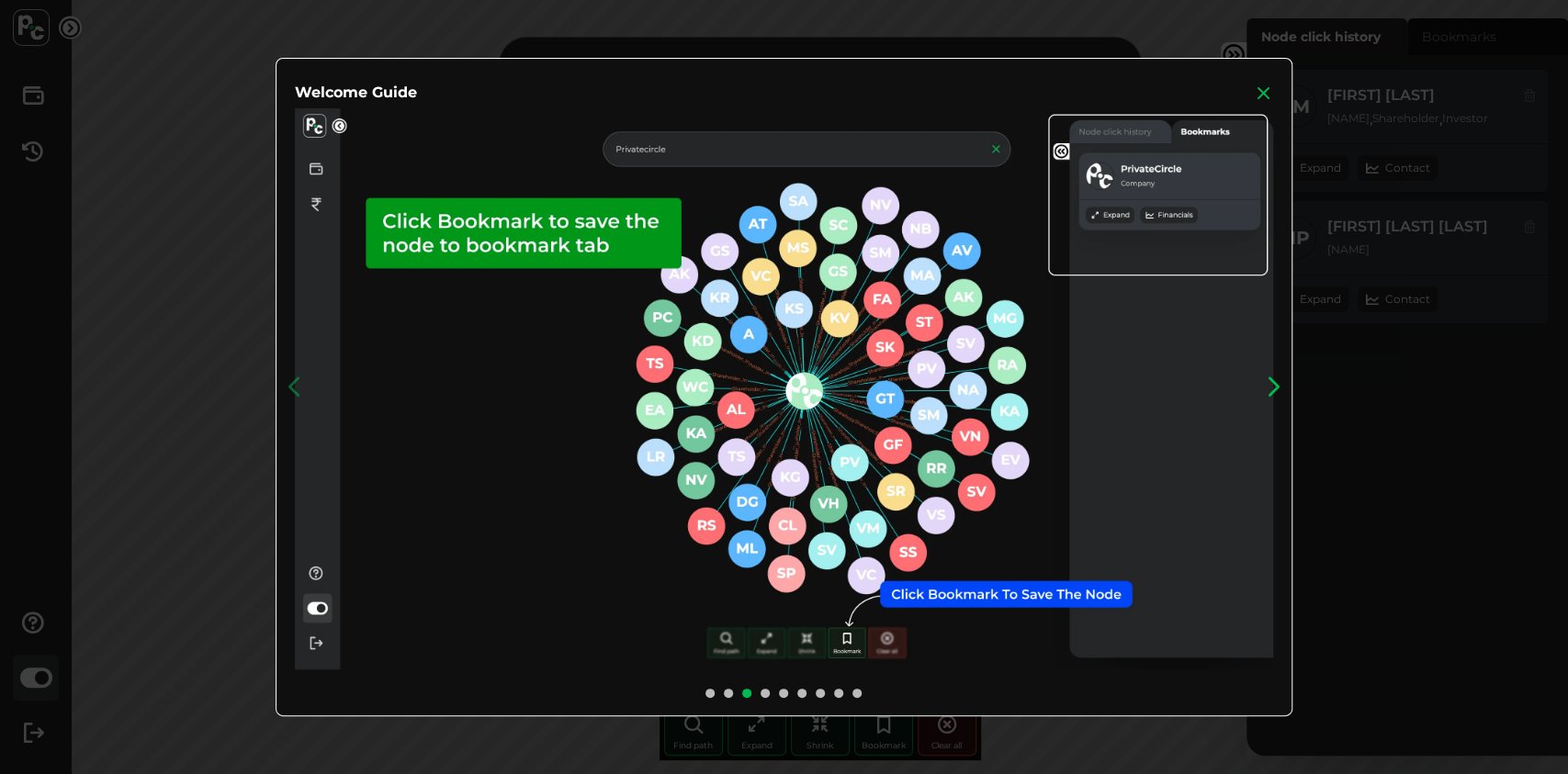 click at bounding box center [1273, 387] 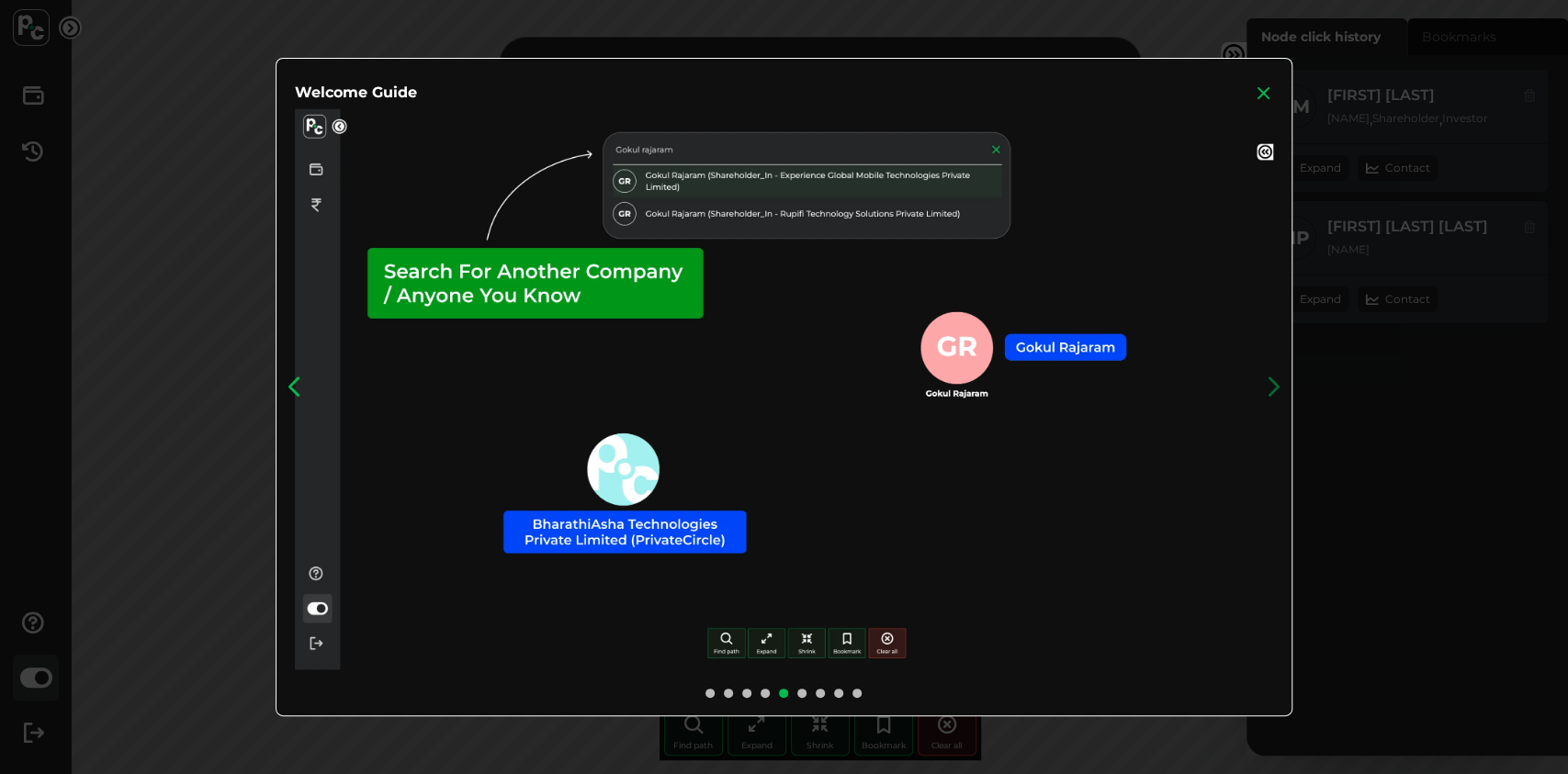 click at bounding box center [295, 387] 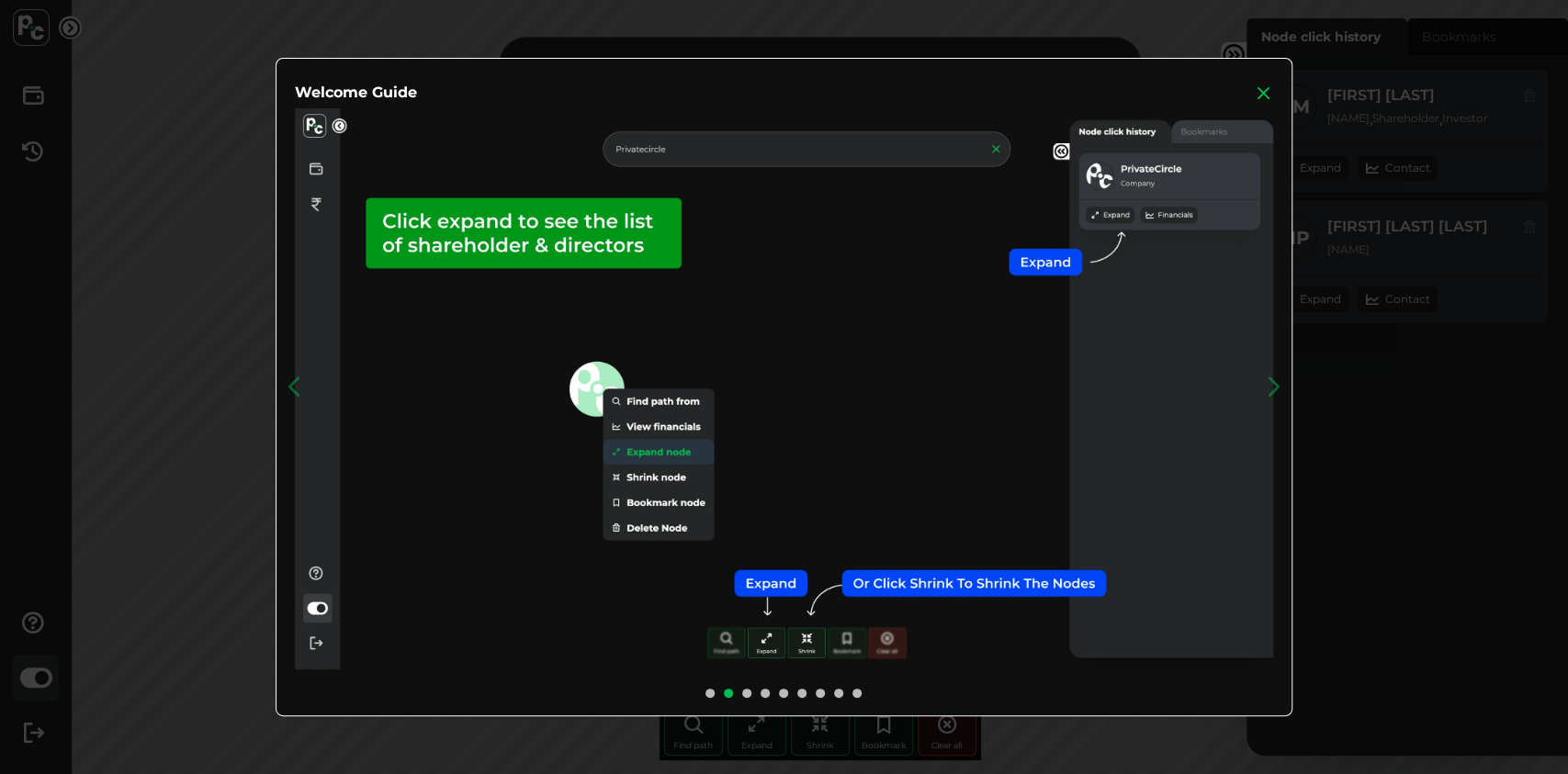 click on "Welcome Guide
Previous
Next
Play
Pause" at bounding box center [784, 387] 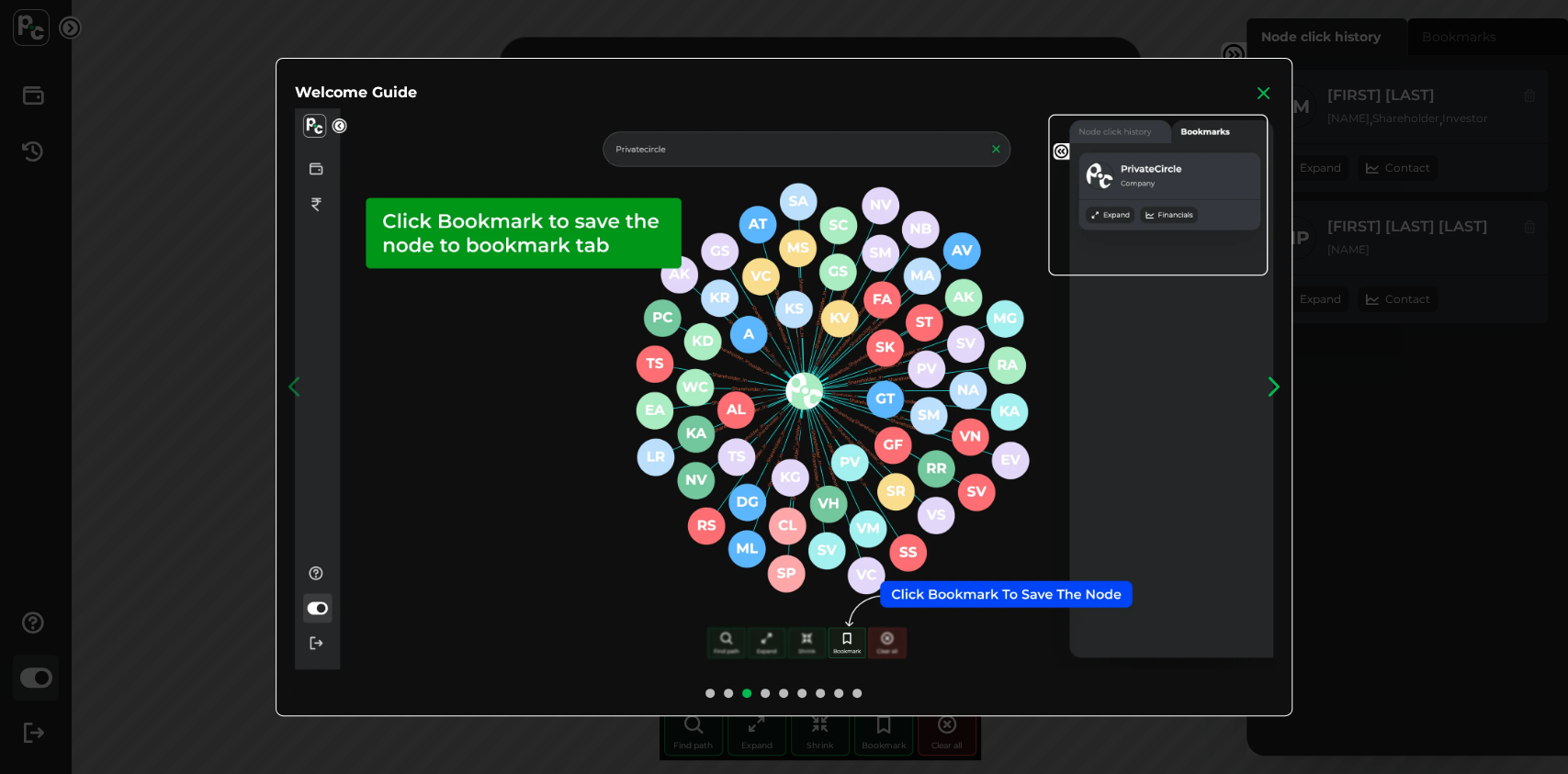click at bounding box center [1273, 387] 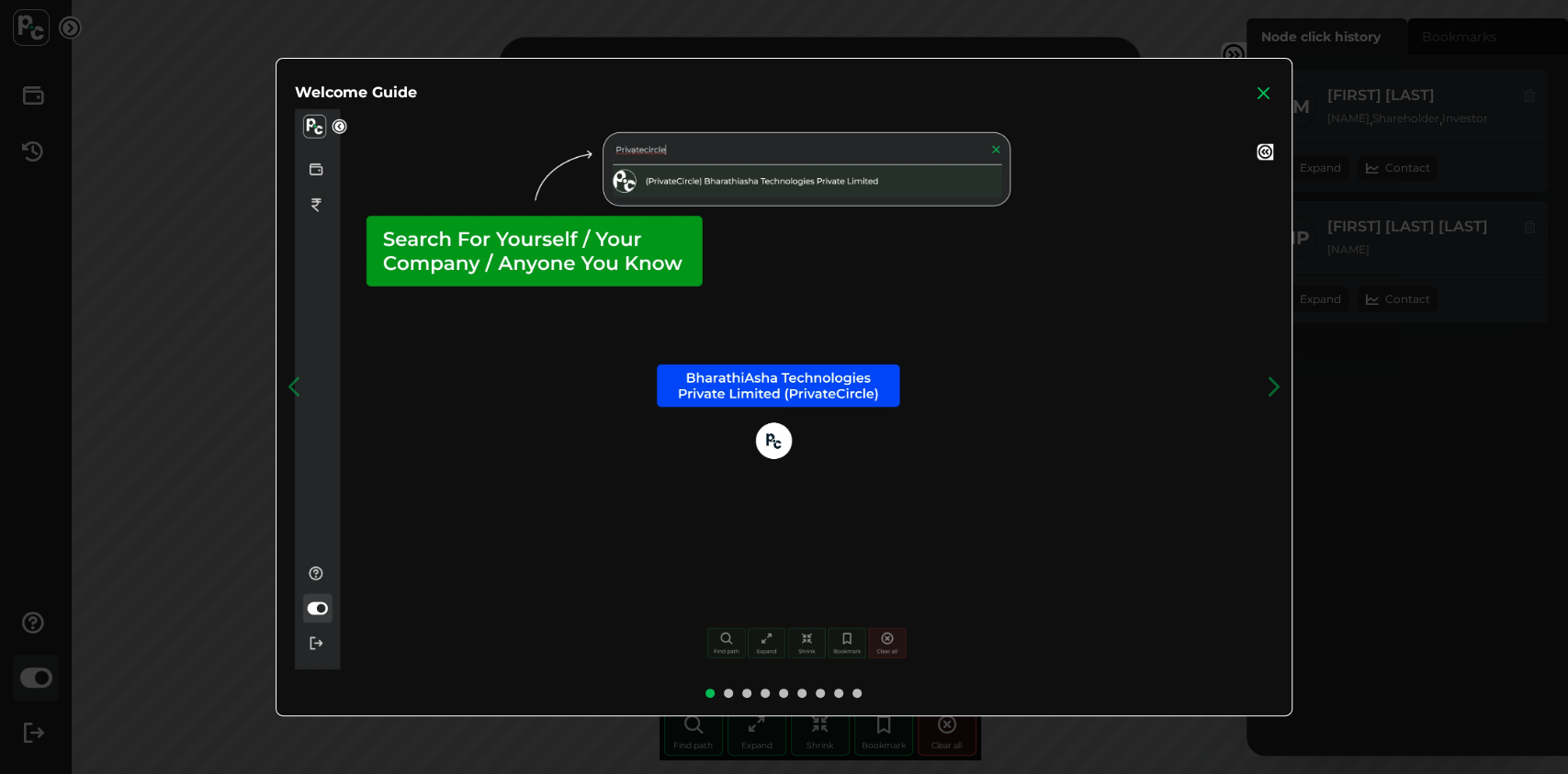 click at bounding box center (1264, 93) 